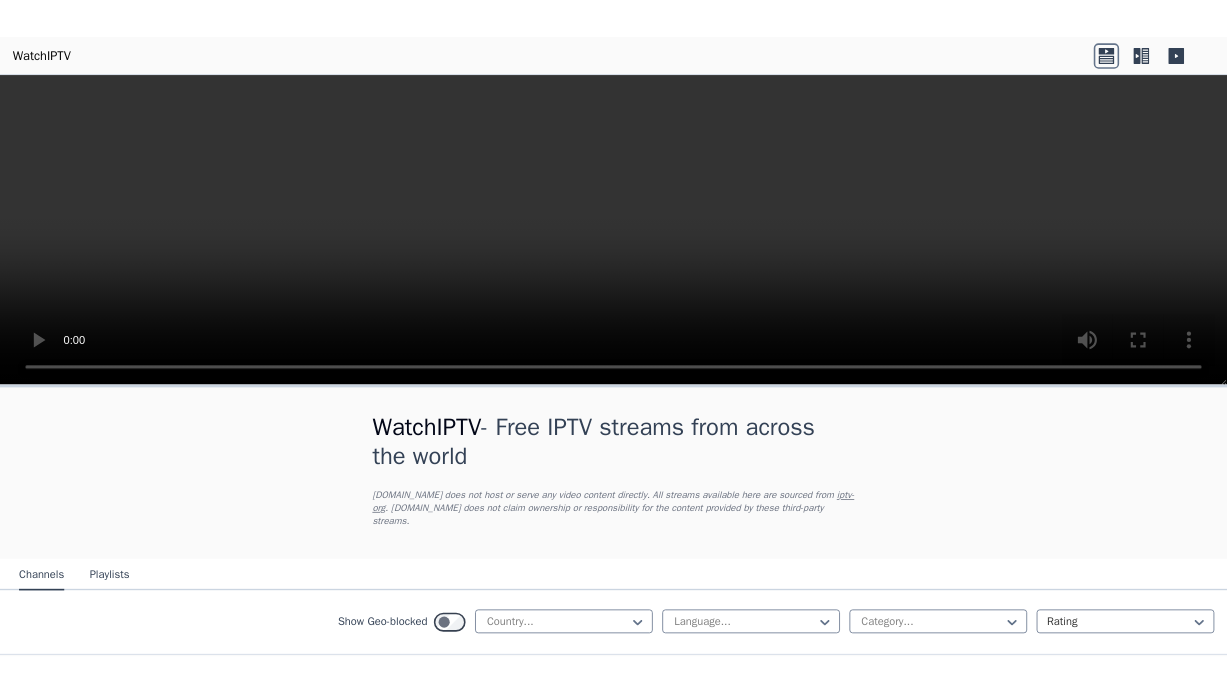 scroll, scrollTop: 0, scrollLeft: 0, axis: both 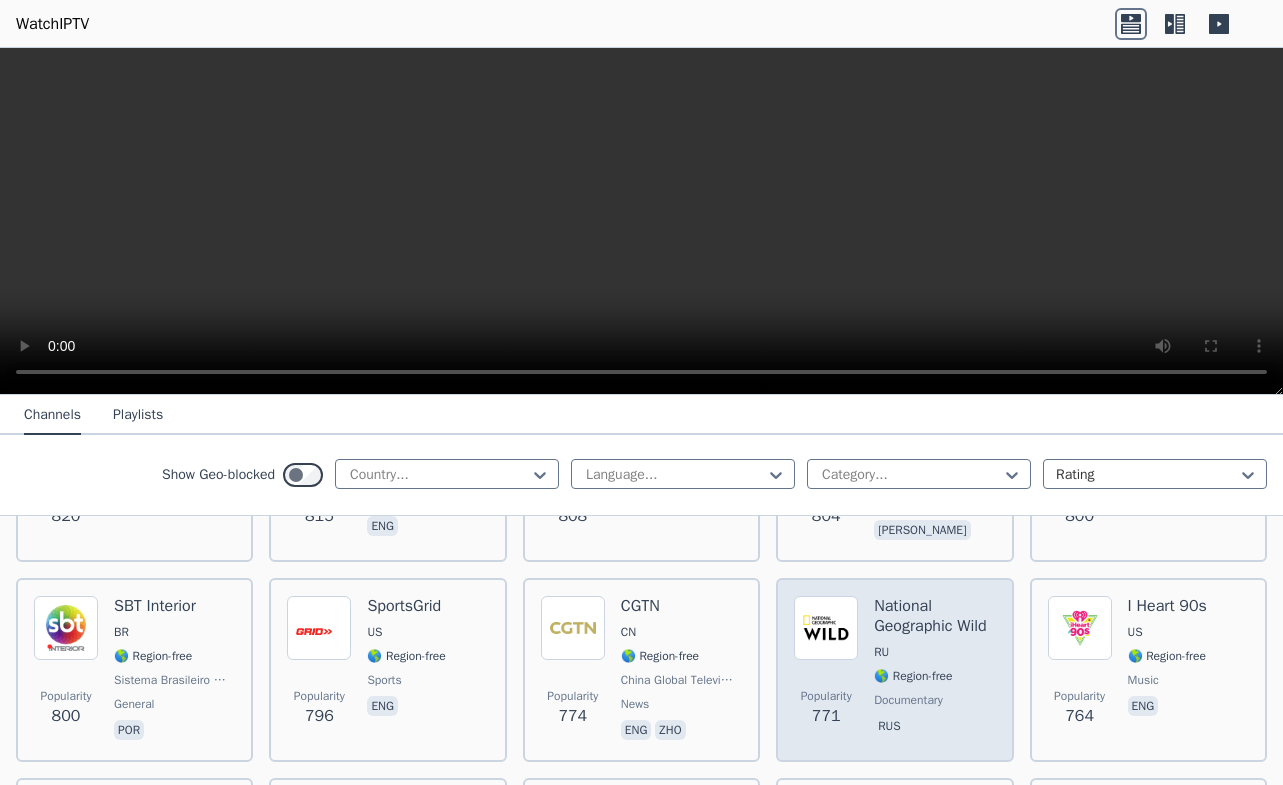 click on "National Geographic Wild" at bounding box center (934, 616) 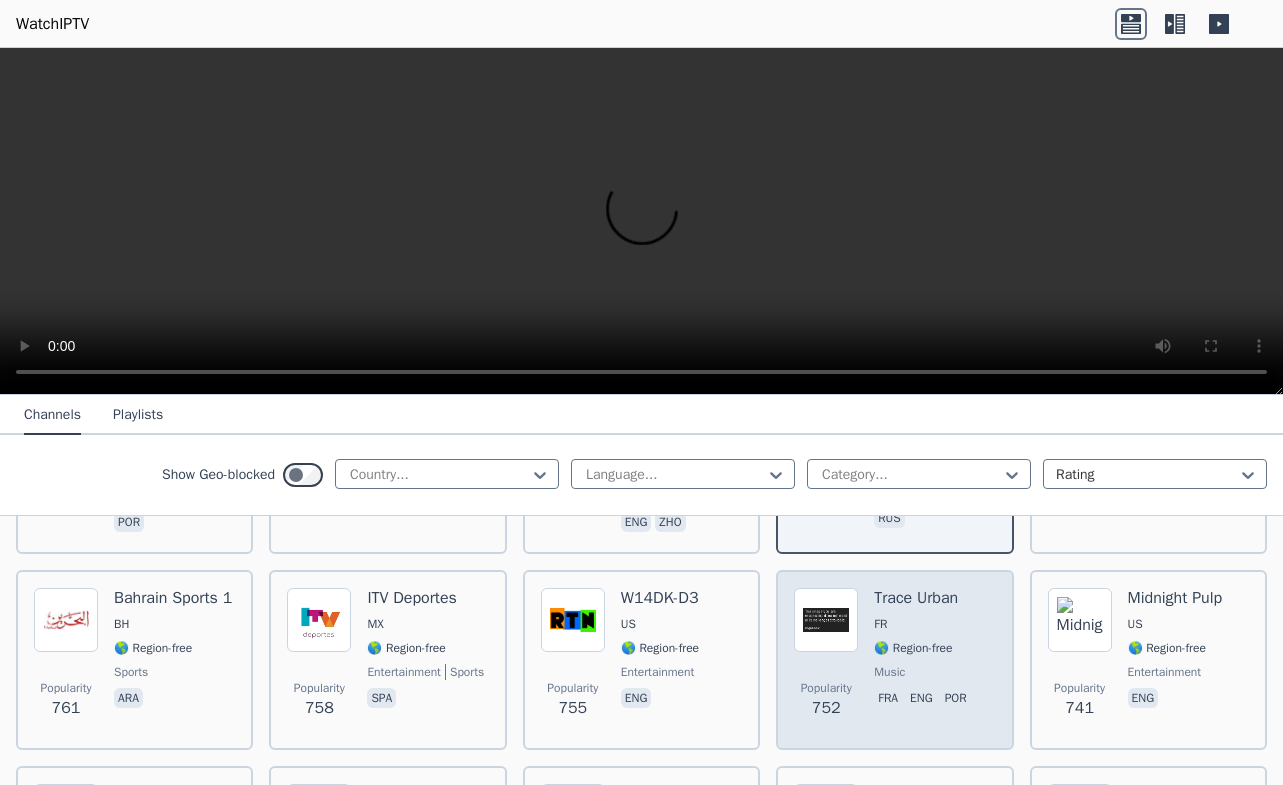 scroll, scrollTop: 3197, scrollLeft: 0, axis: vertical 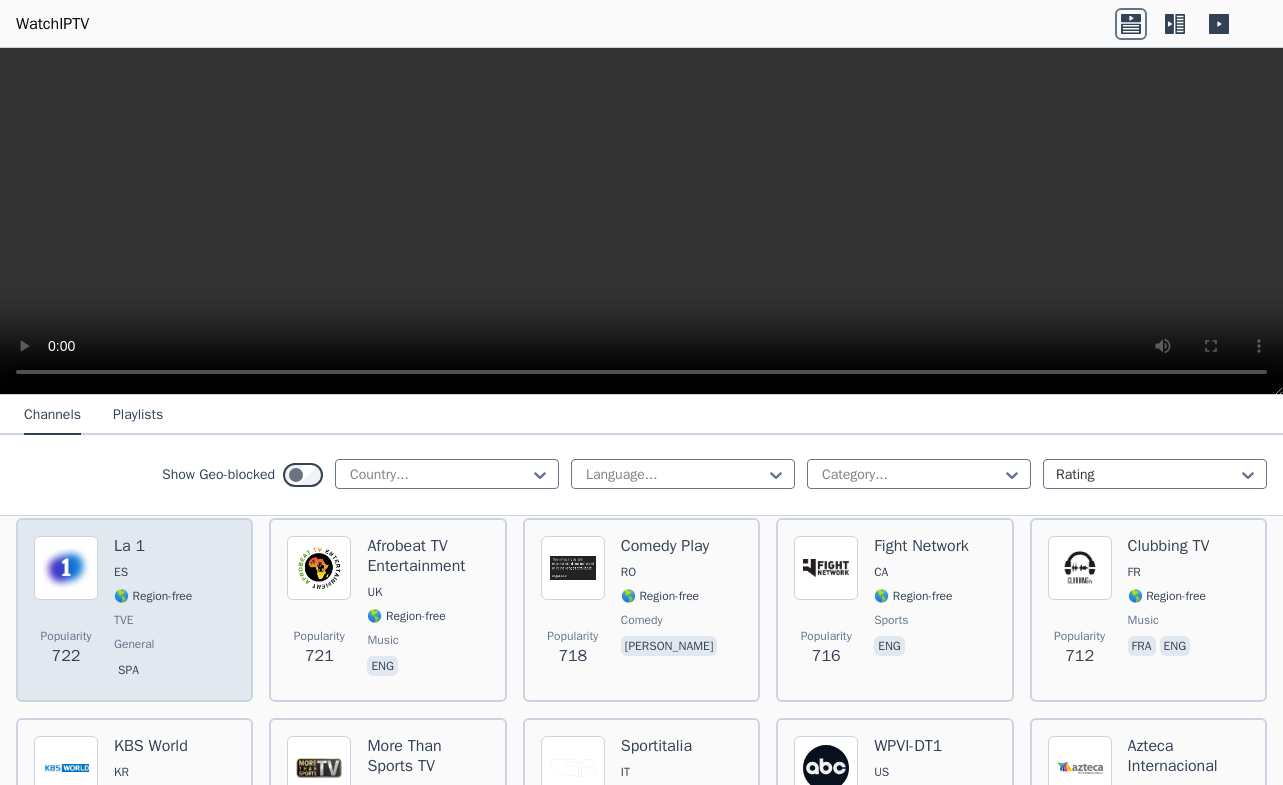 click on "ES" at bounding box center (121, 572) 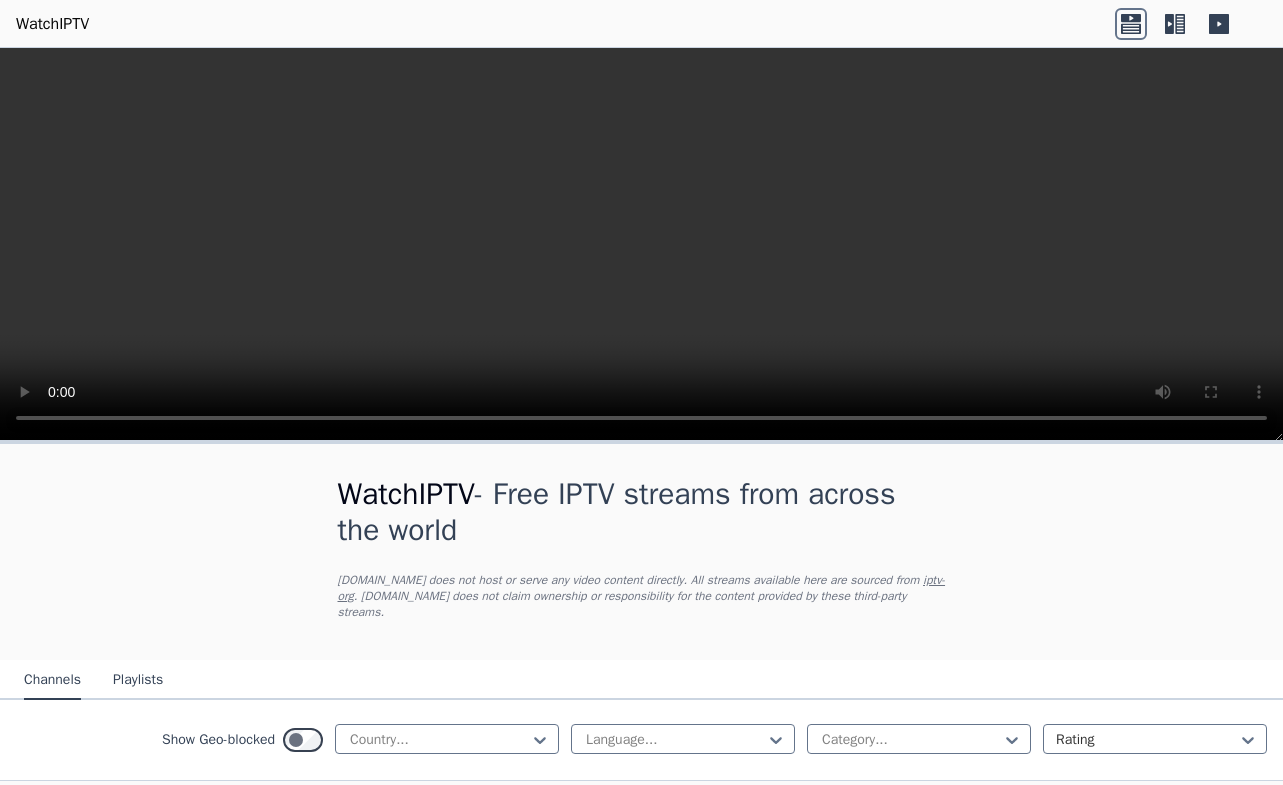 scroll, scrollTop: 0, scrollLeft: 0, axis: both 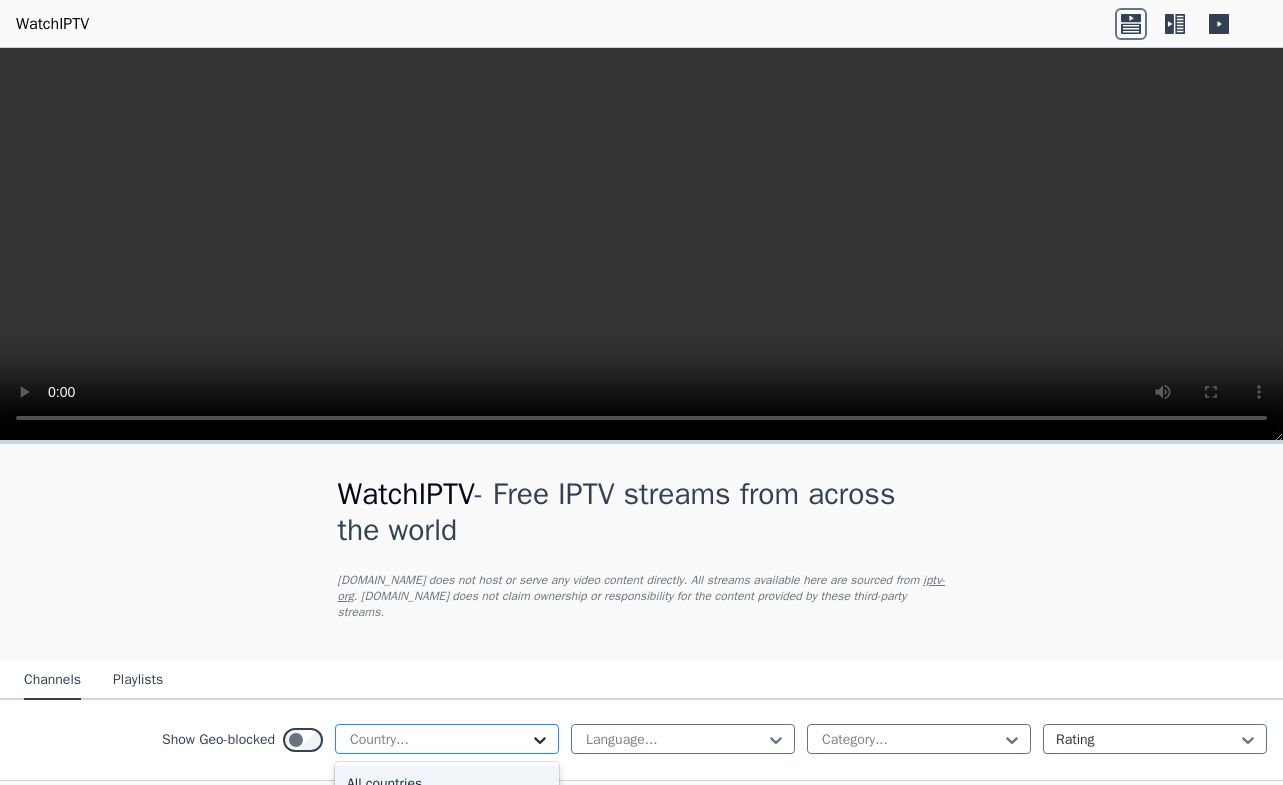 click 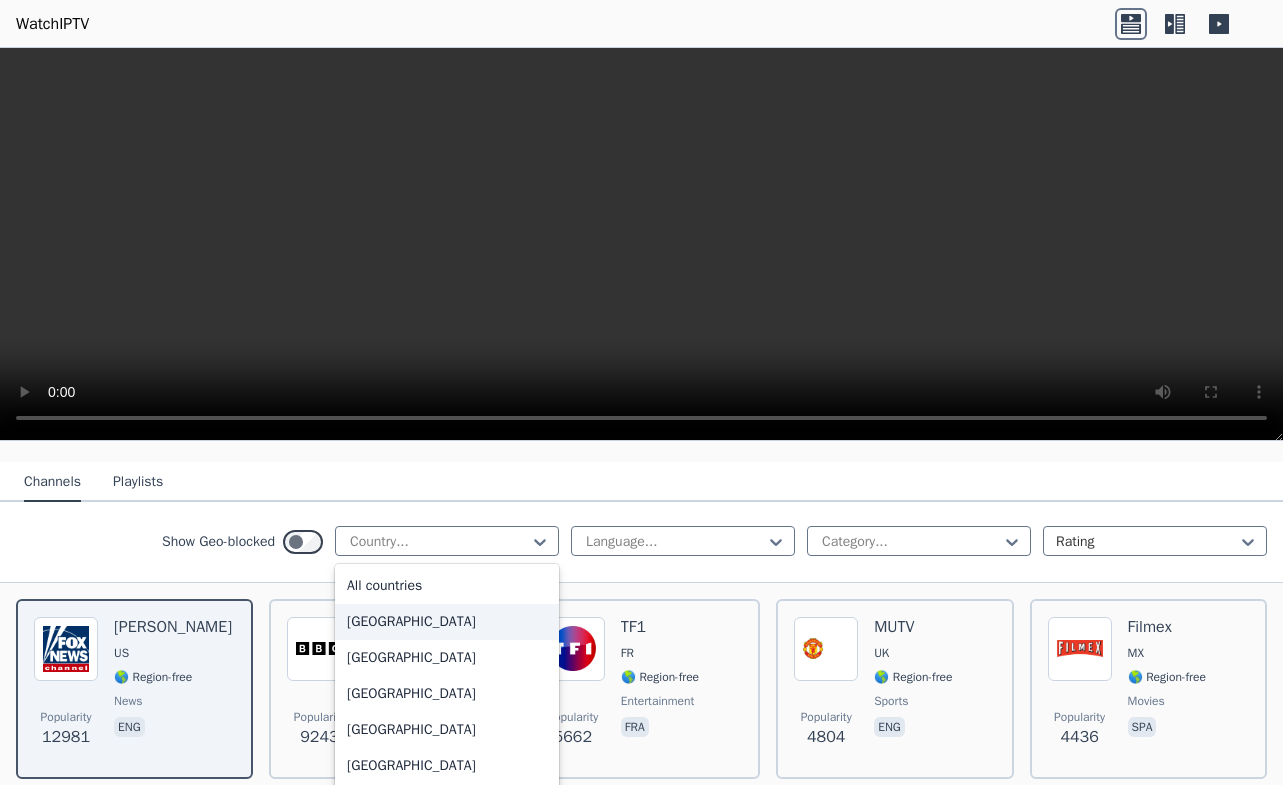 scroll, scrollTop: 228, scrollLeft: 0, axis: vertical 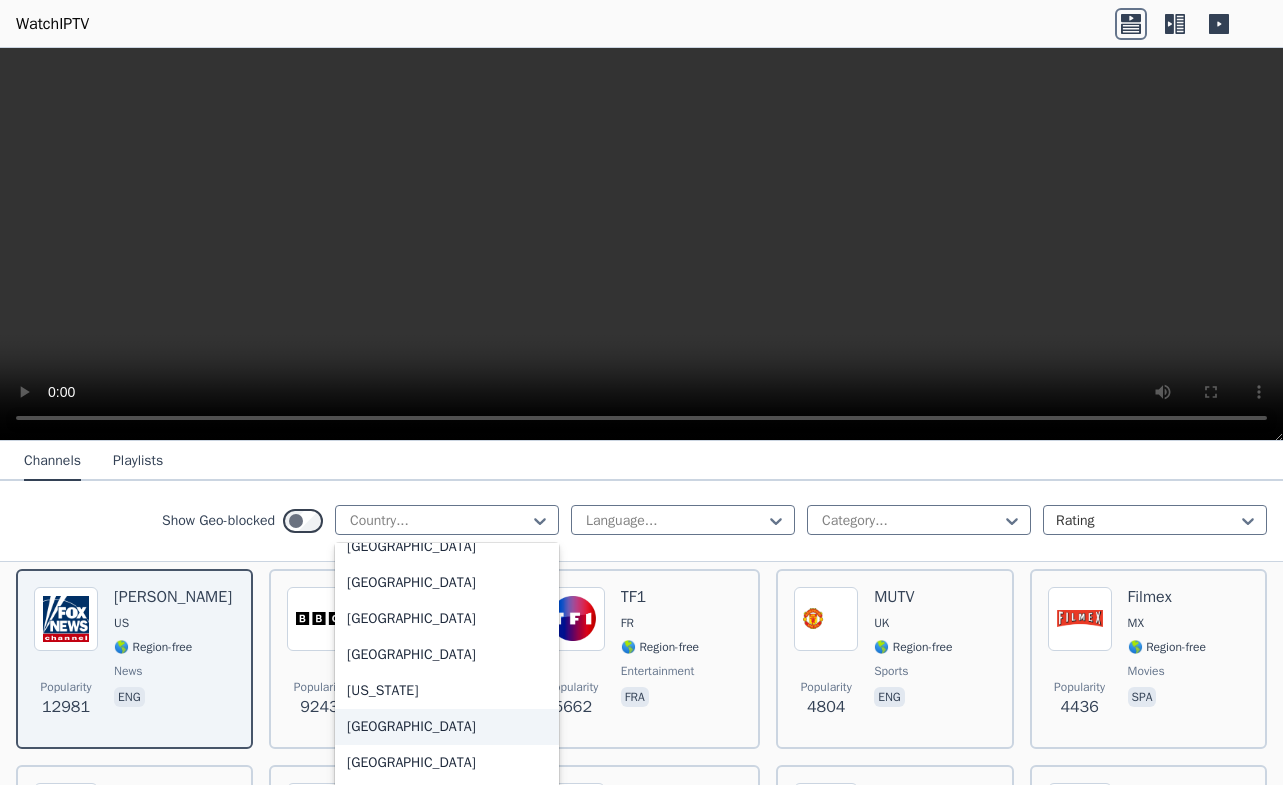click on "Germany" at bounding box center (447, 727) 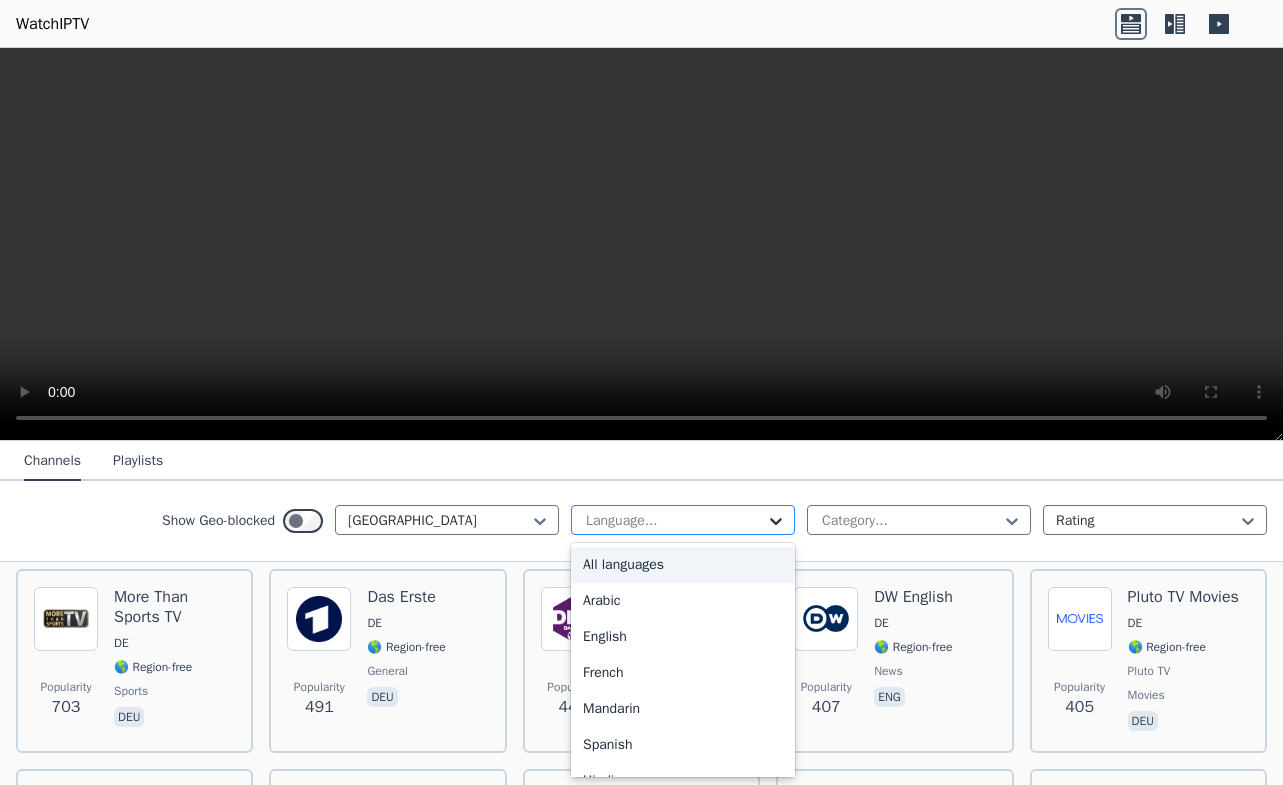 click 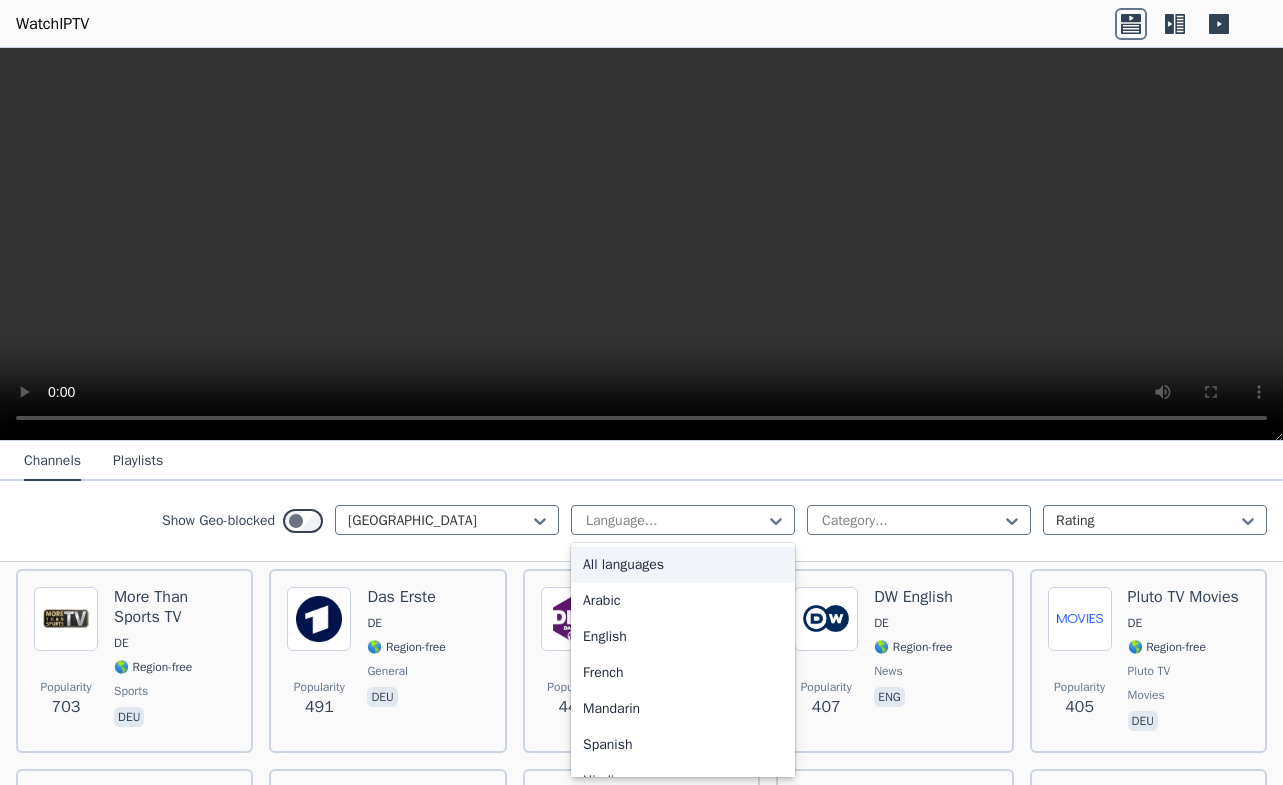 click on "All languages" at bounding box center [683, 565] 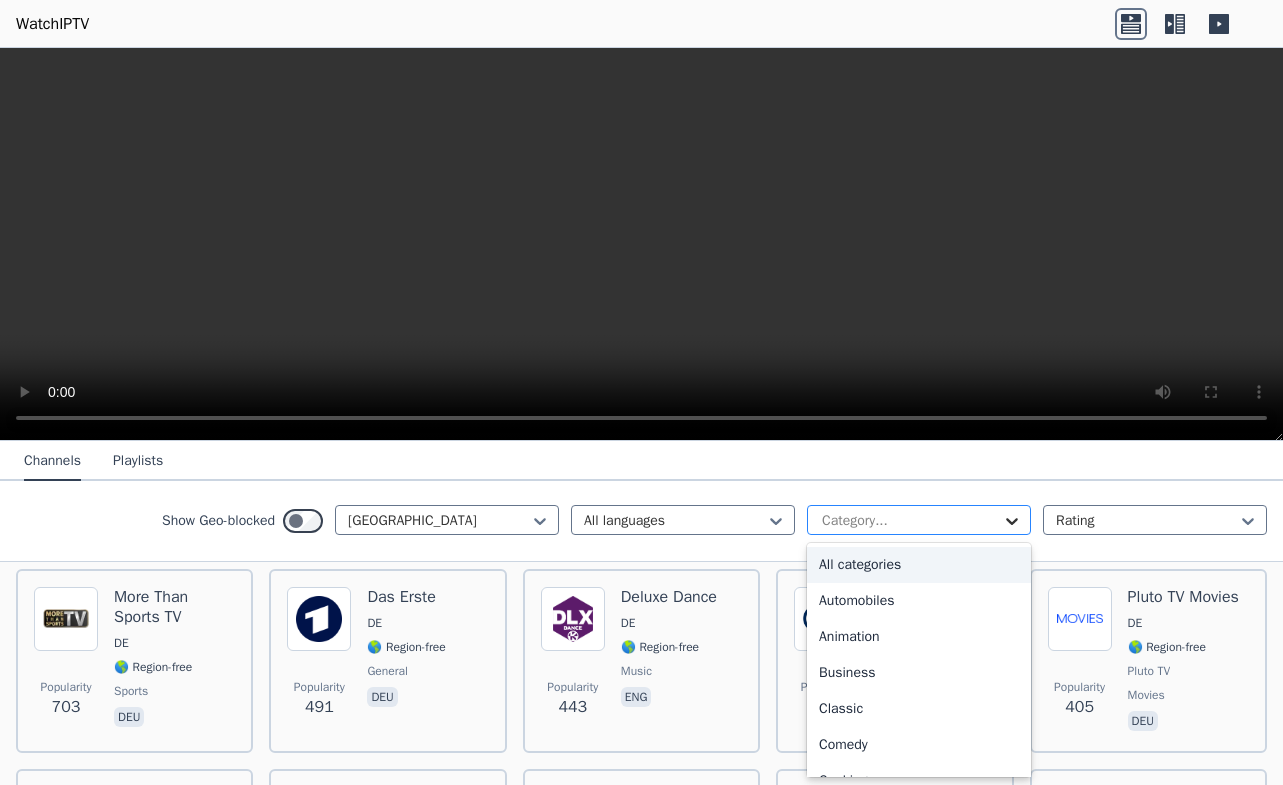 click 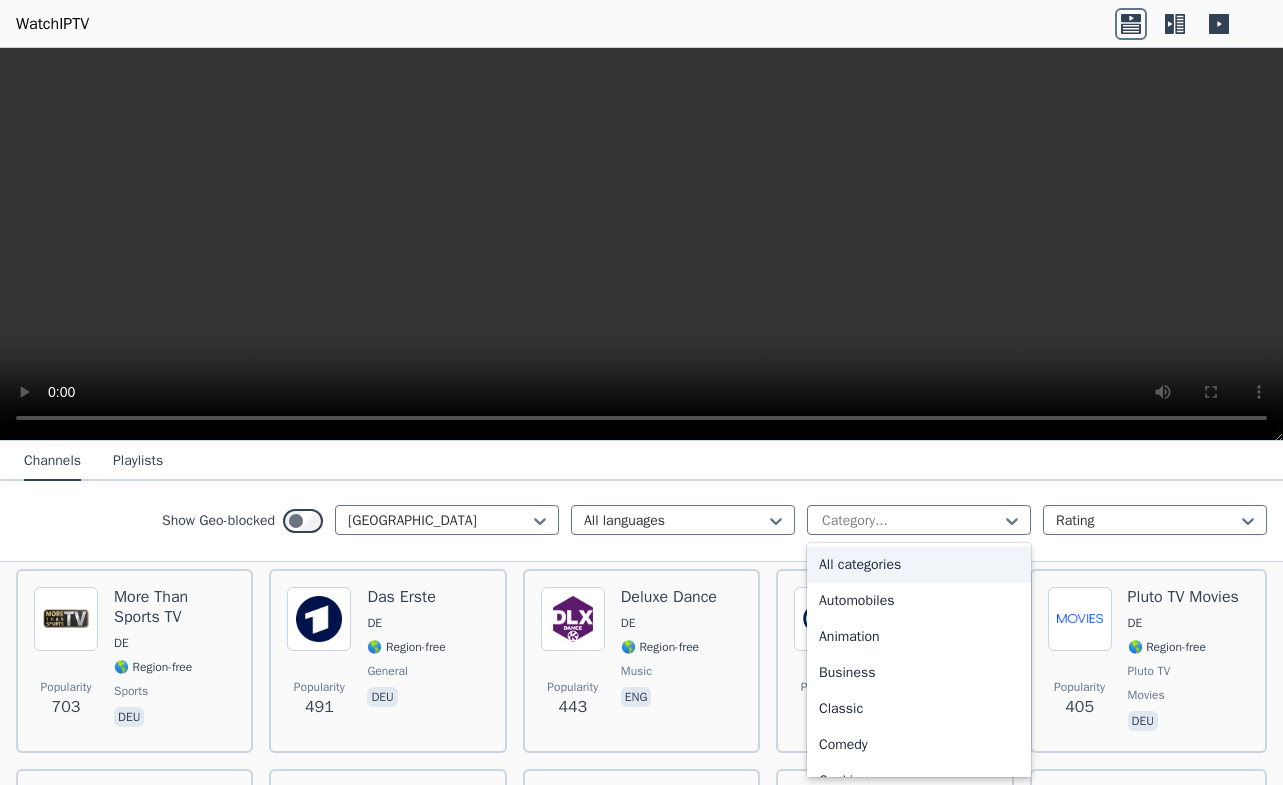 click on "All categories" at bounding box center [919, 565] 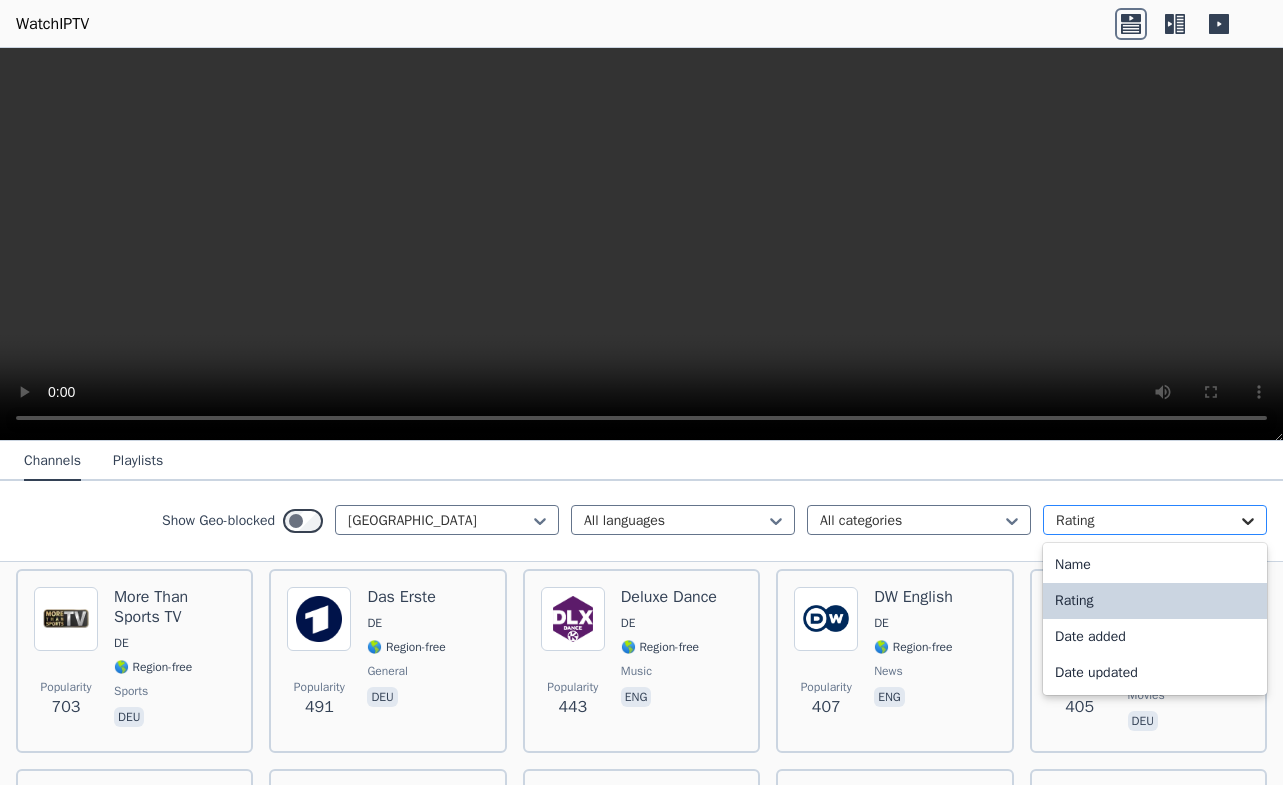 click 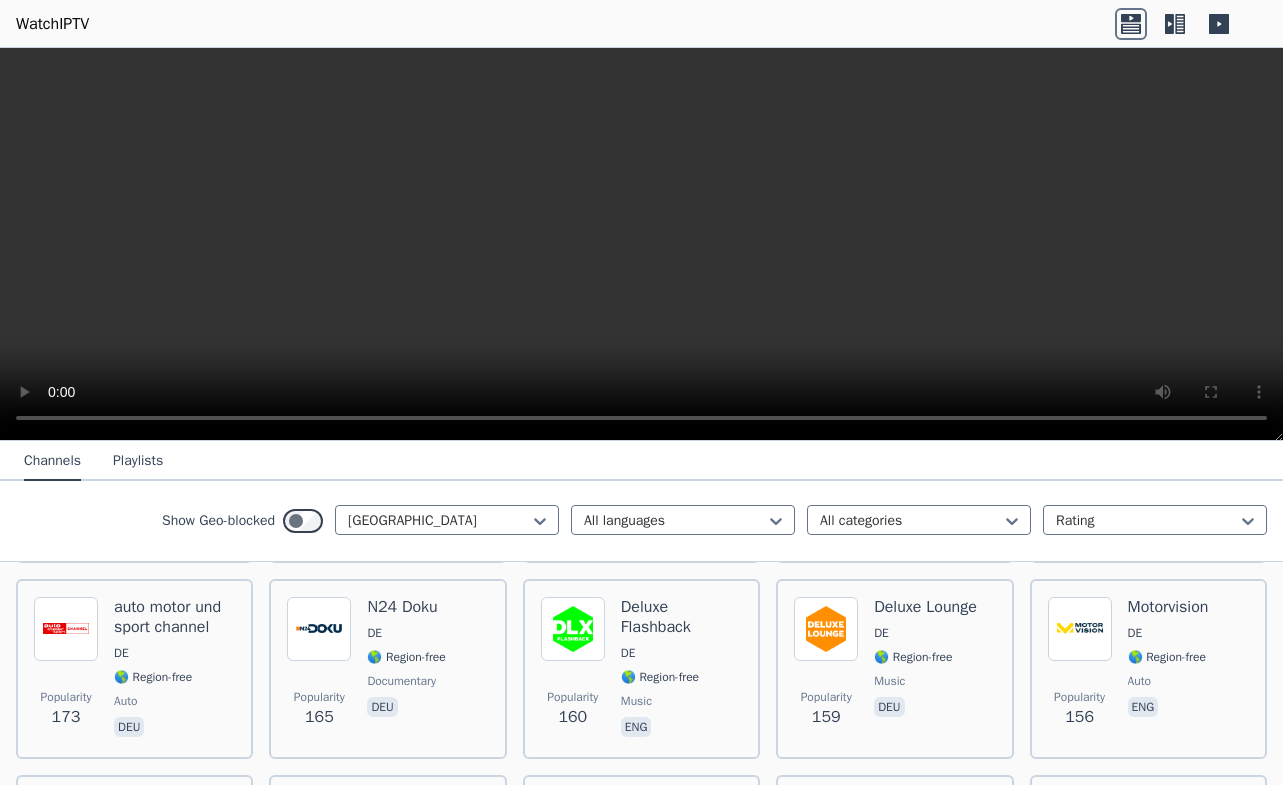 scroll, scrollTop: 570, scrollLeft: 0, axis: vertical 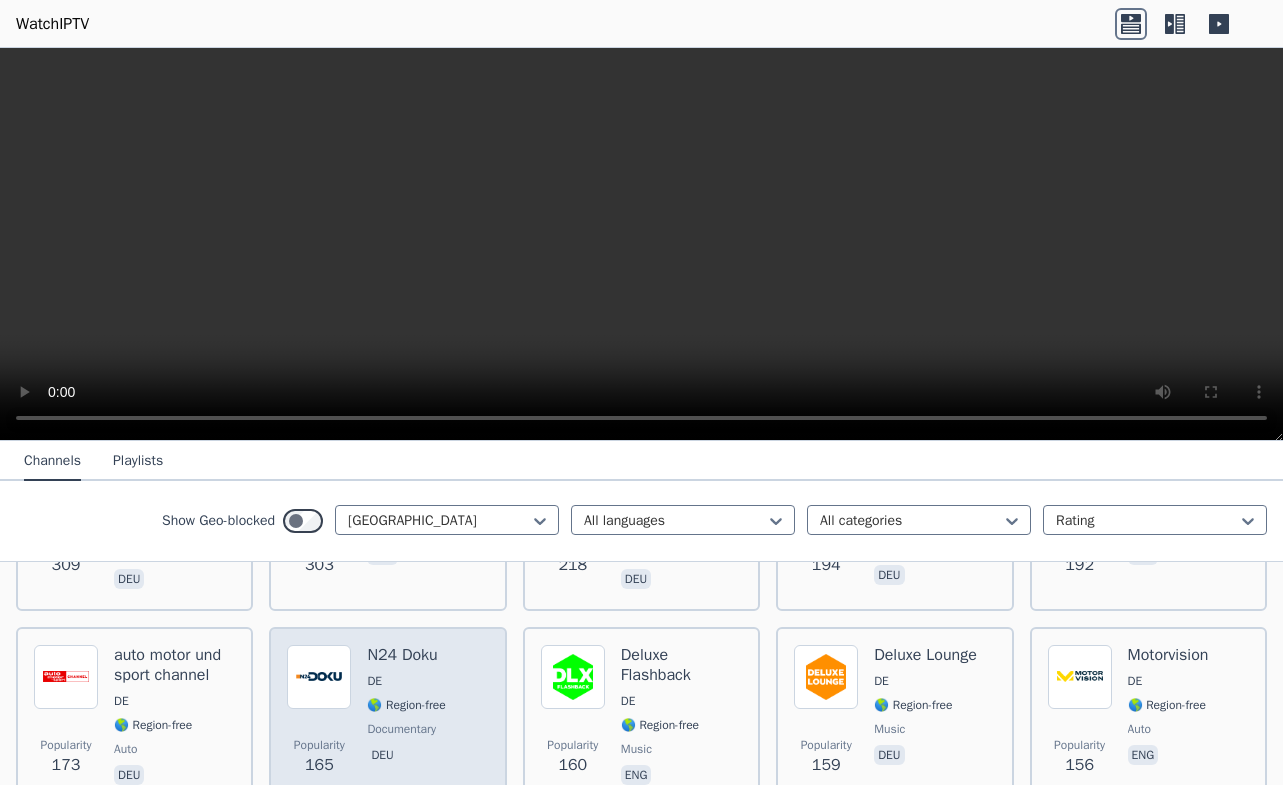 click on "N24 Doku" at bounding box center (406, 655) 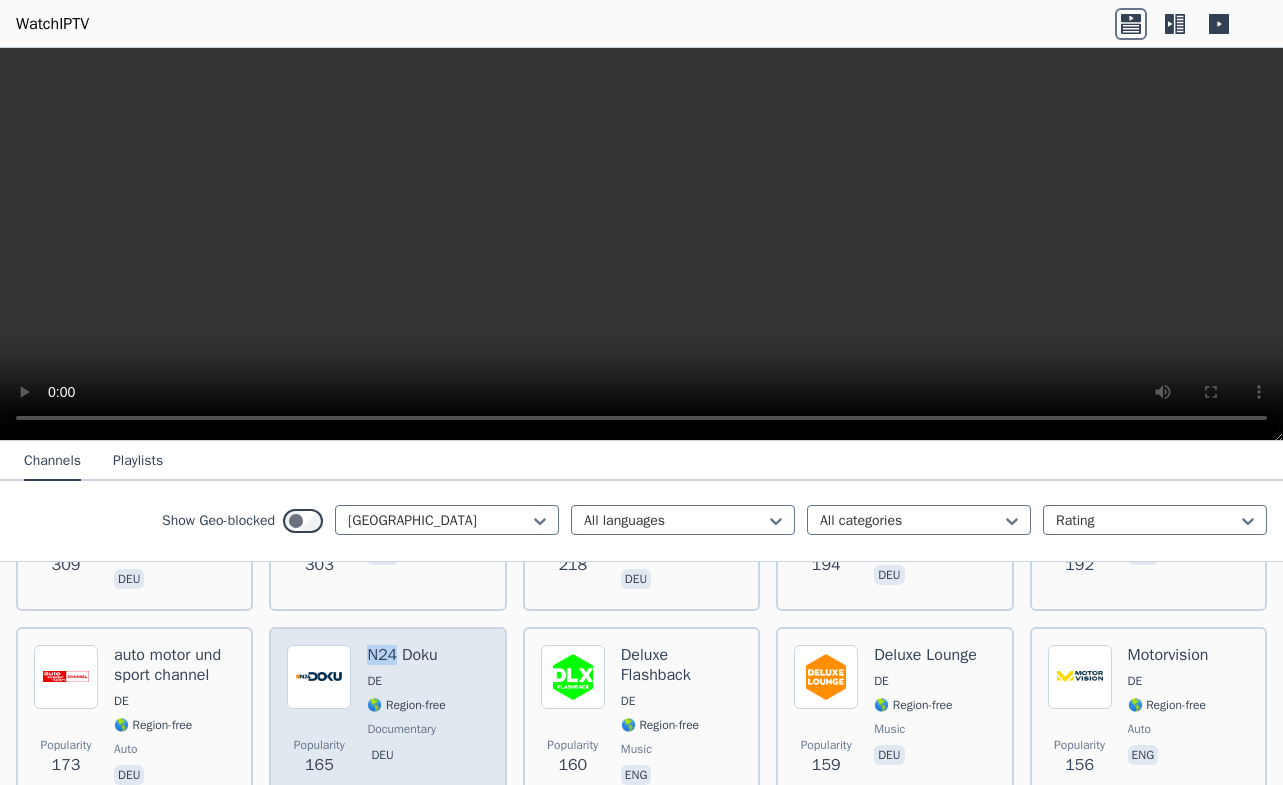 click on "N24 Doku" at bounding box center (406, 655) 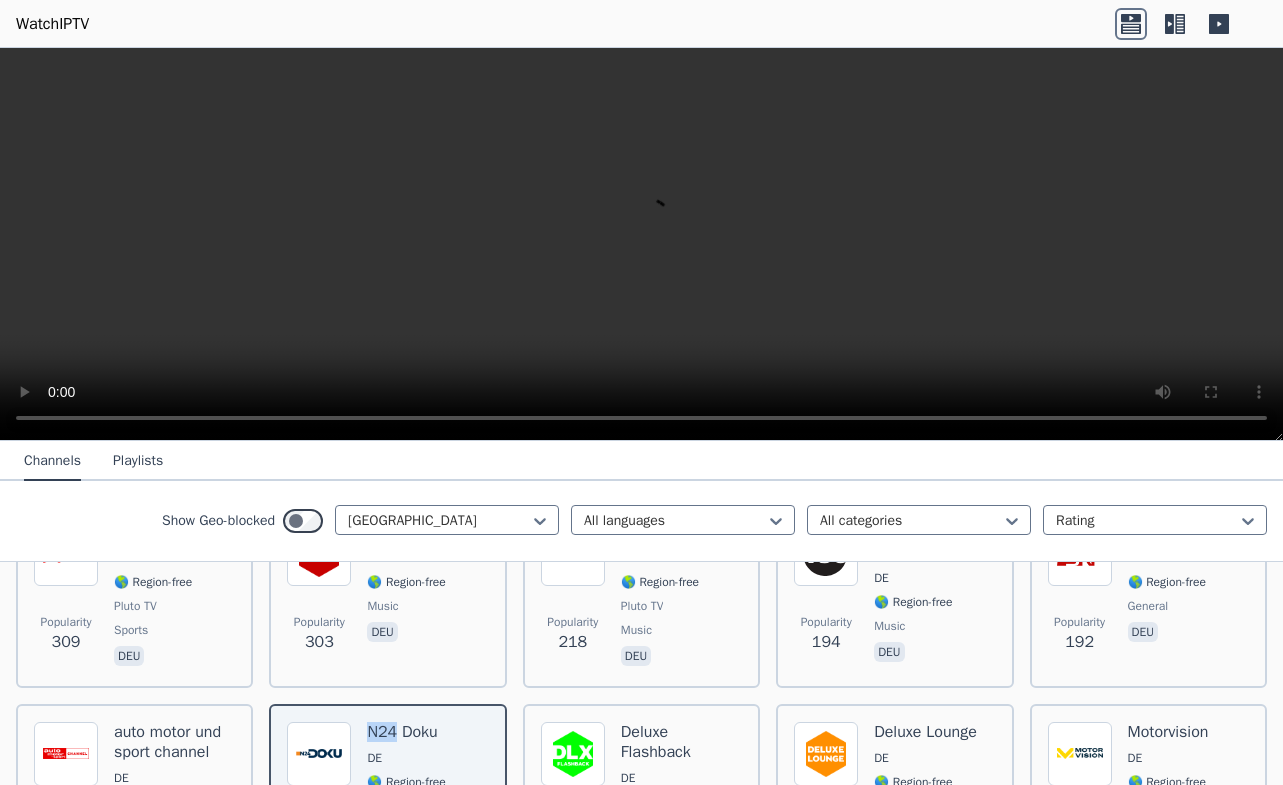 scroll, scrollTop: 456, scrollLeft: 0, axis: vertical 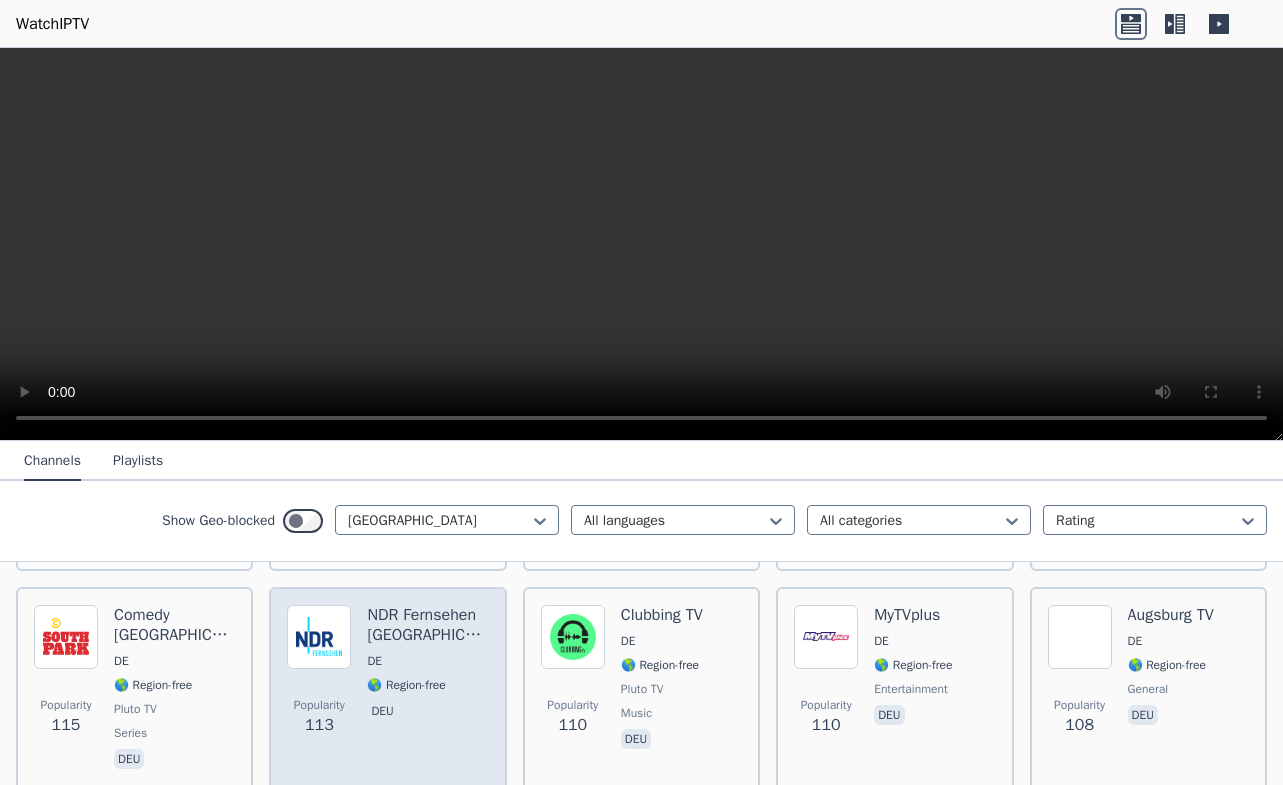 click at bounding box center [319, 637] 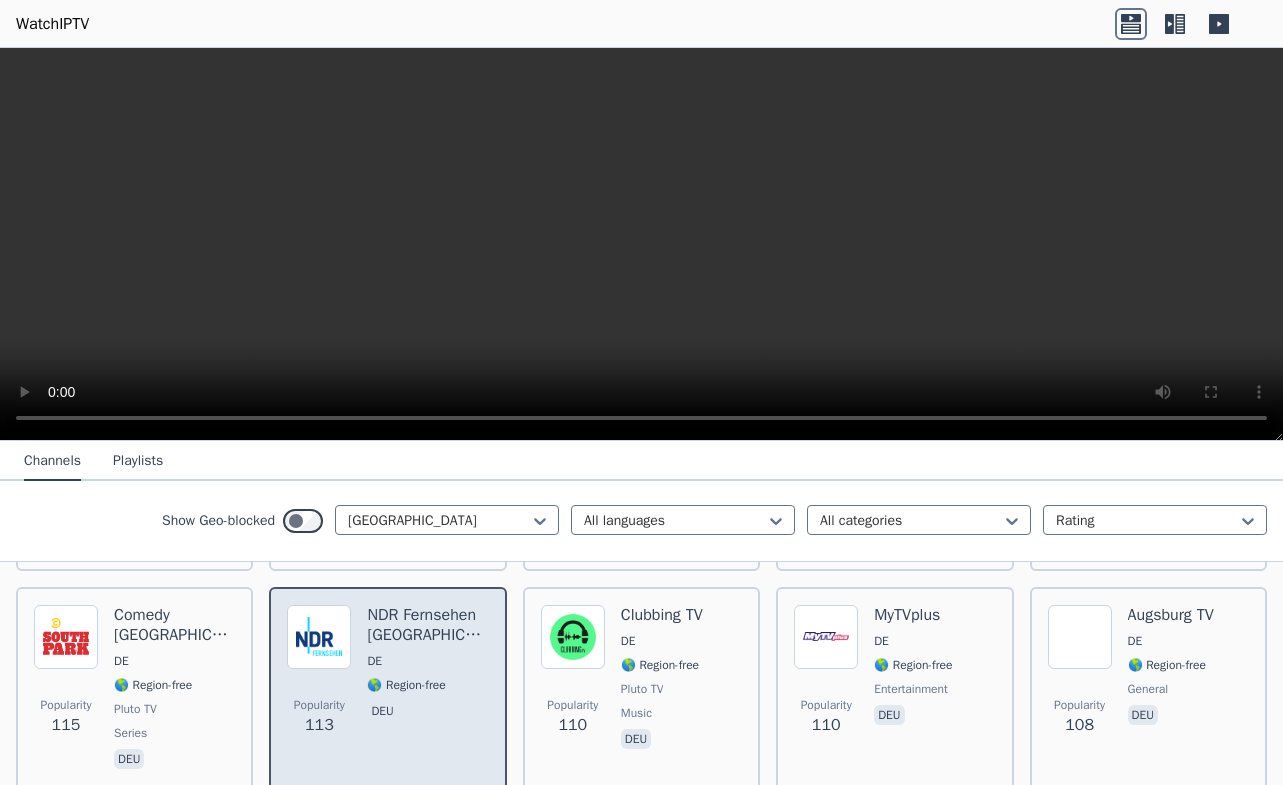 click at bounding box center (319, 637) 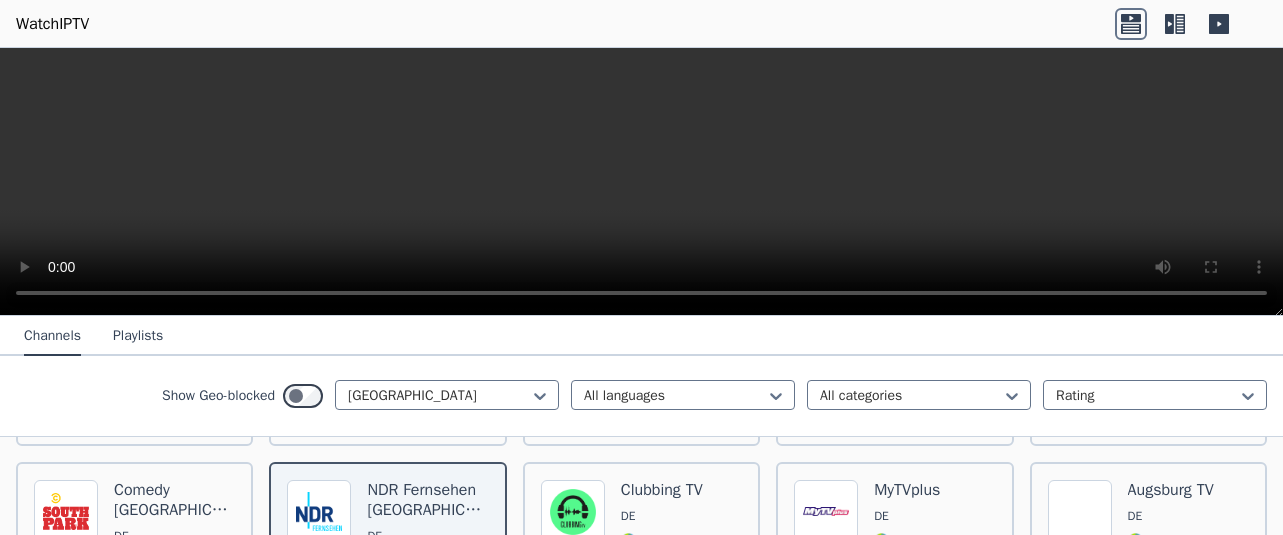 copy on "N24" 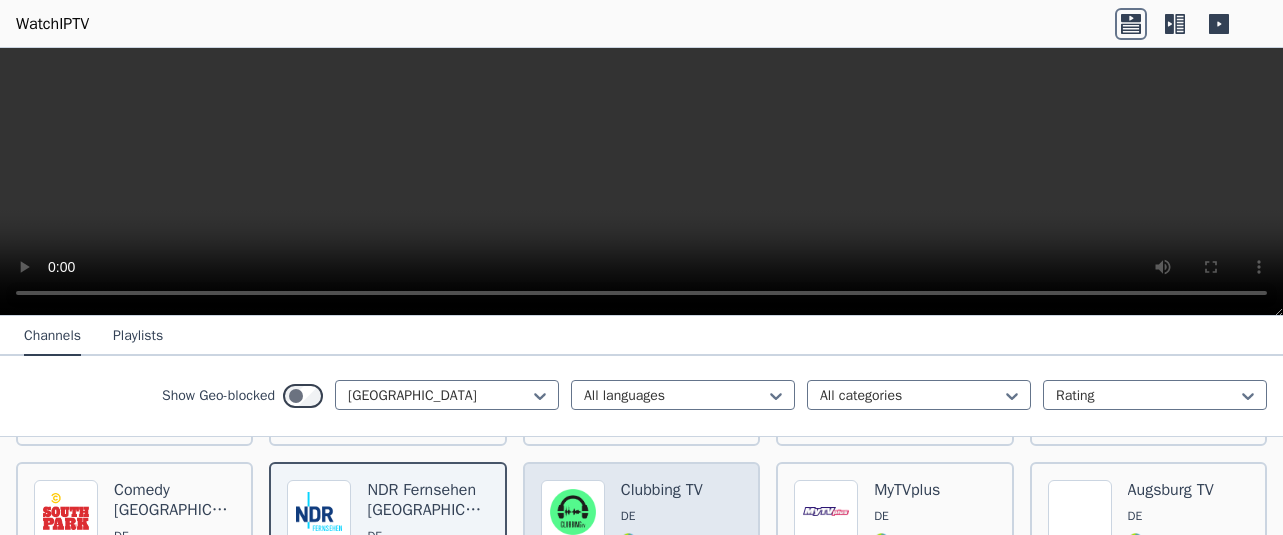 click on "Clubbing TV" at bounding box center [662, 490] 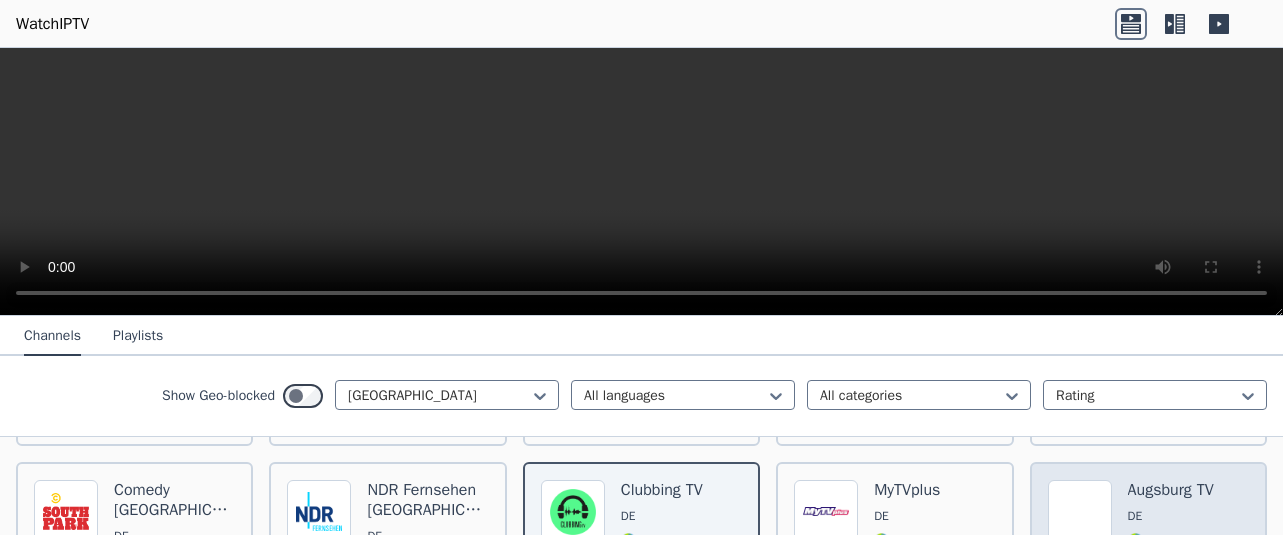 click on "Augsburg TV" at bounding box center (1171, 490) 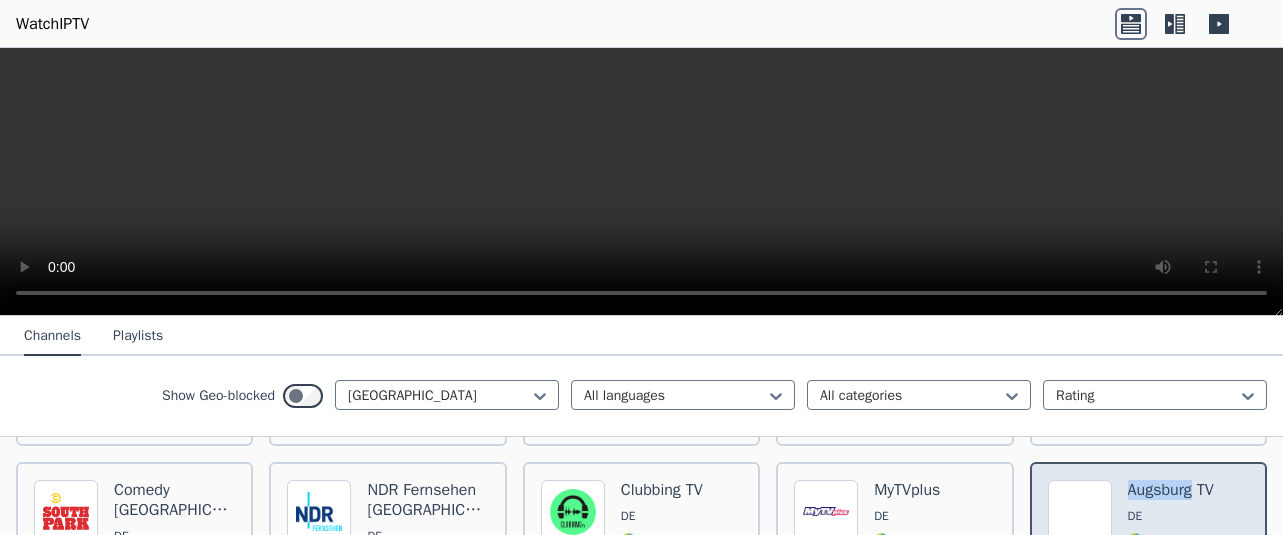 click on "Augsburg TV" at bounding box center (1171, 490) 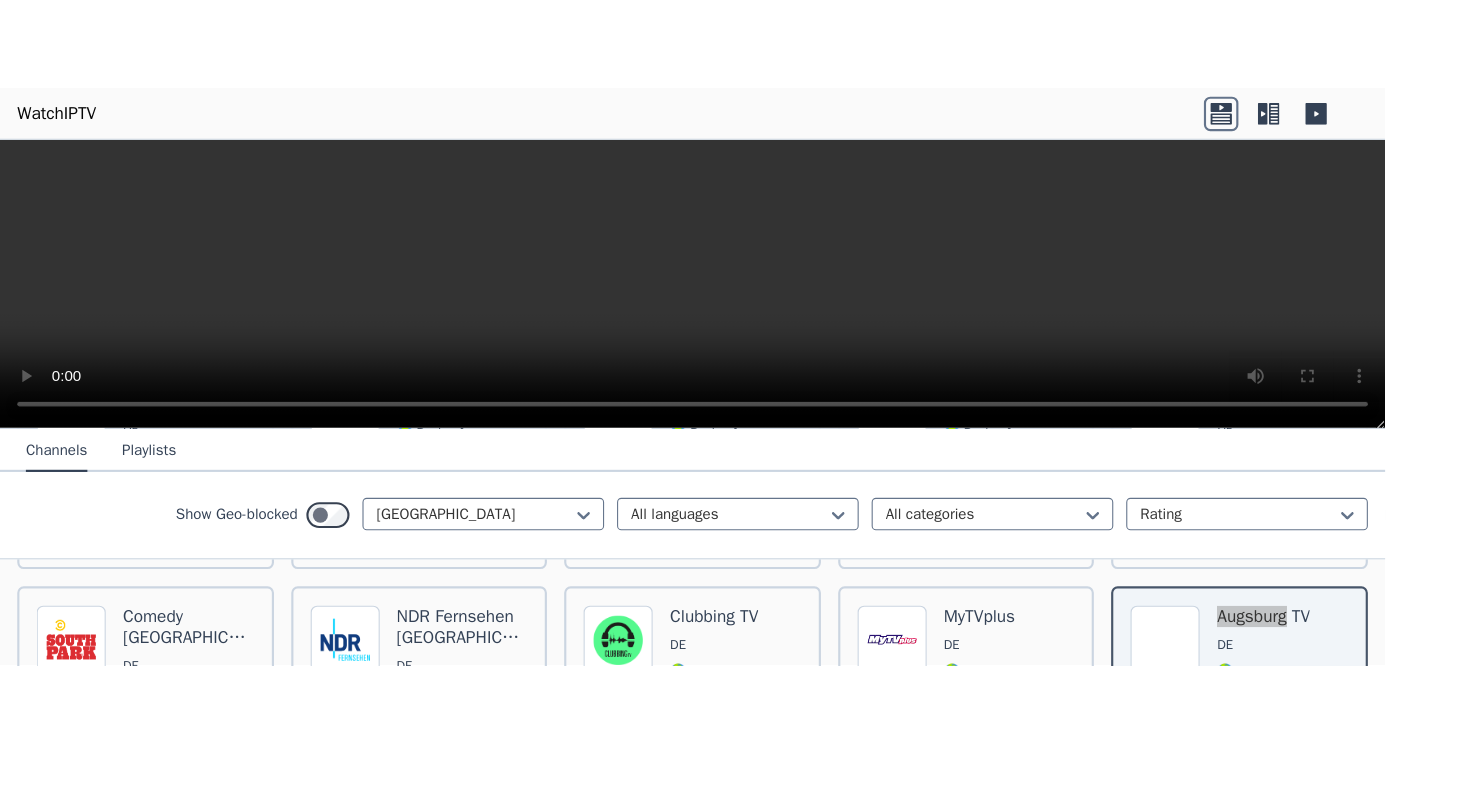 scroll, scrollTop: 986, scrollLeft: 0, axis: vertical 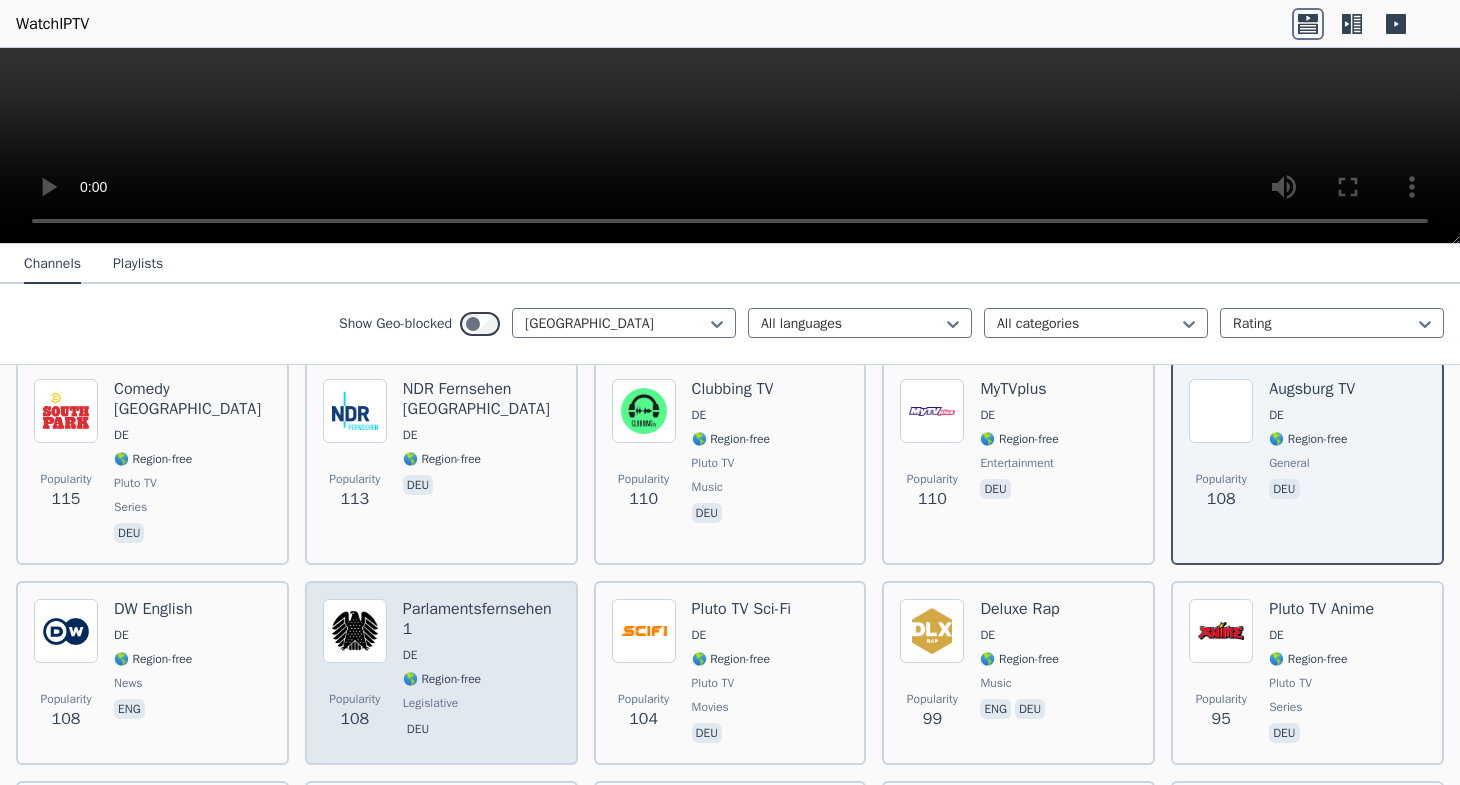 drag, startPoint x: 401, startPoint y: 458, endPoint x: 413, endPoint y: 465, distance: 13.892444 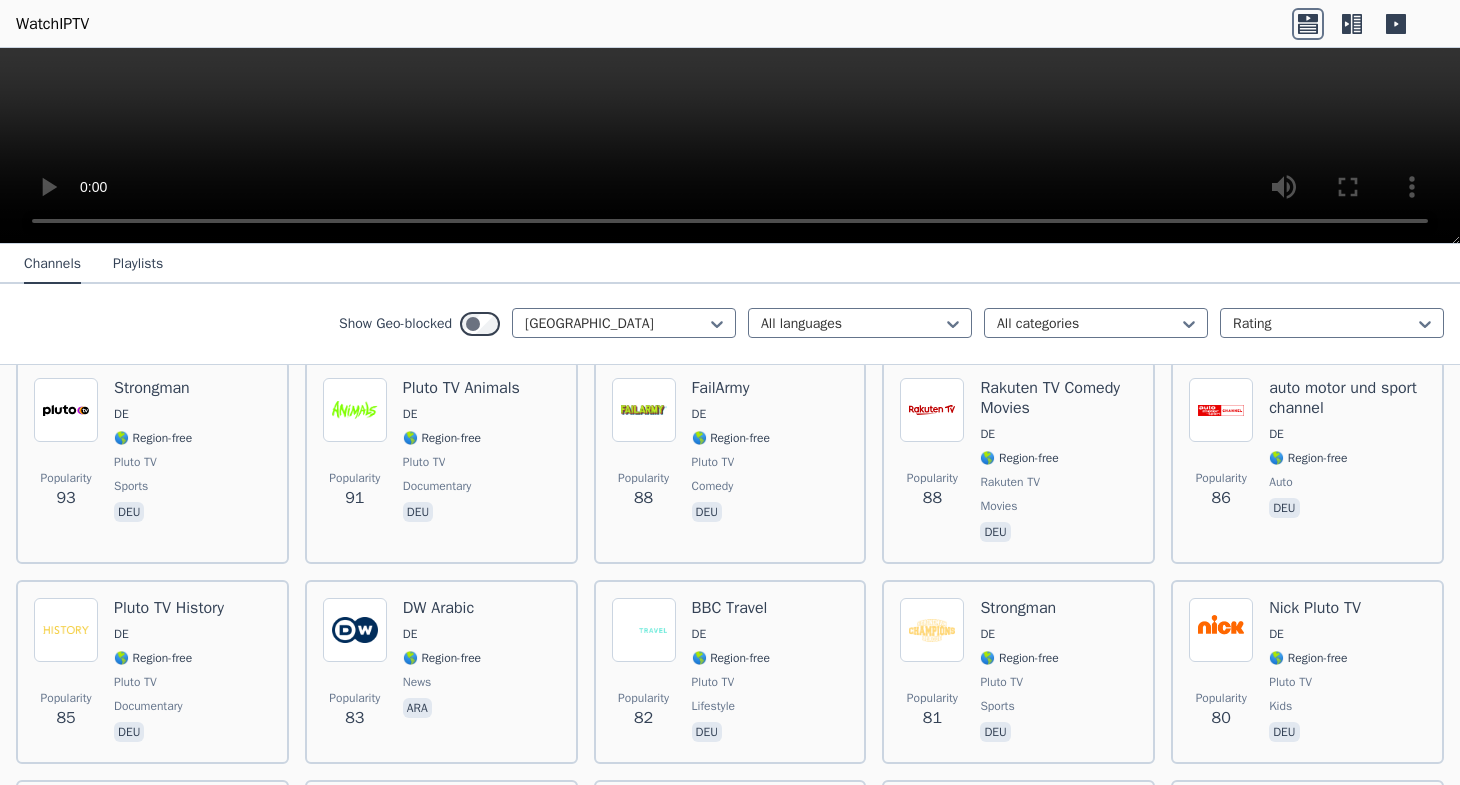 scroll, scrollTop: 1556, scrollLeft: 0, axis: vertical 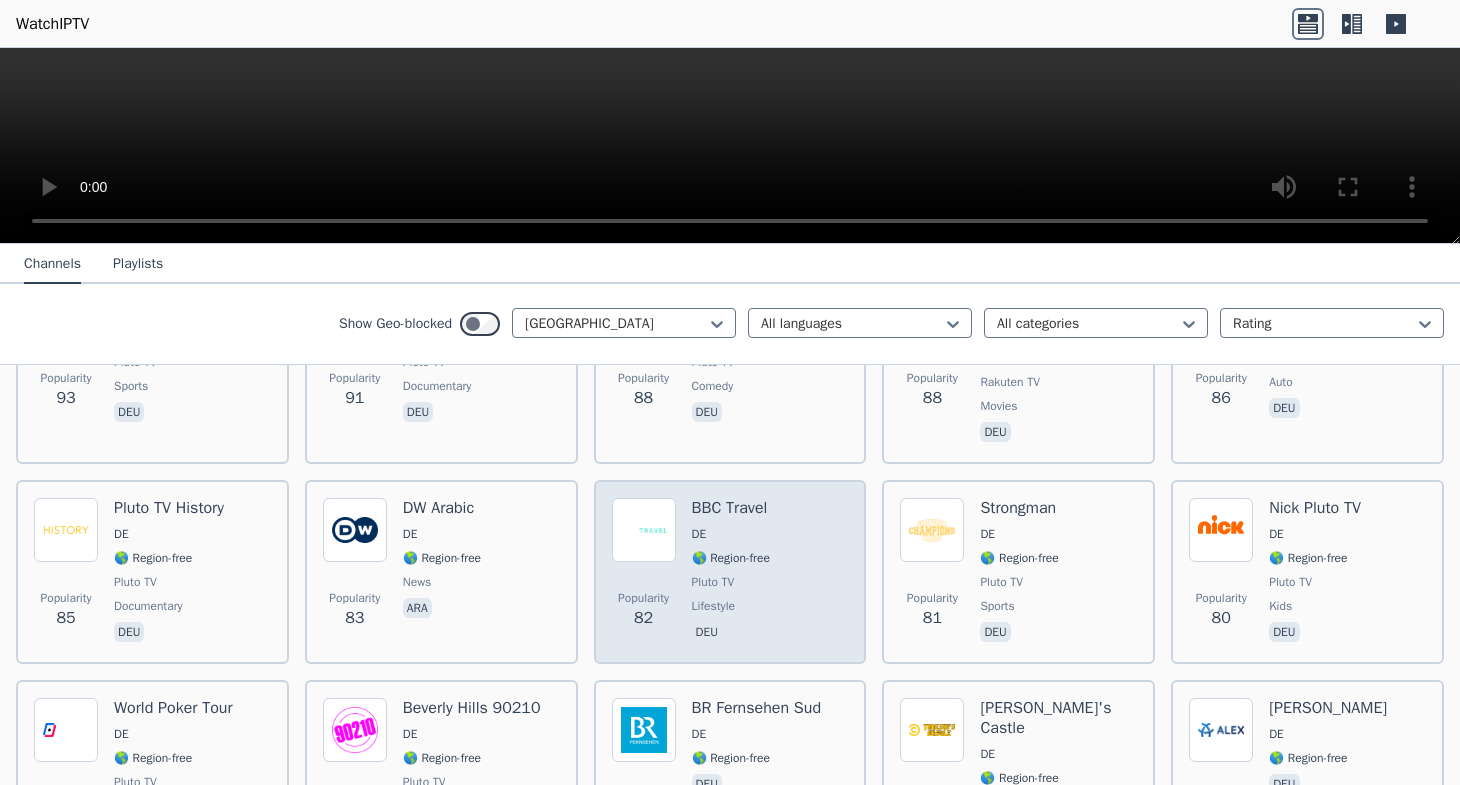 click on "BBC Travel DE 🌎 Region-free Pluto TV lifestyle deu" at bounding box center [731, 572] 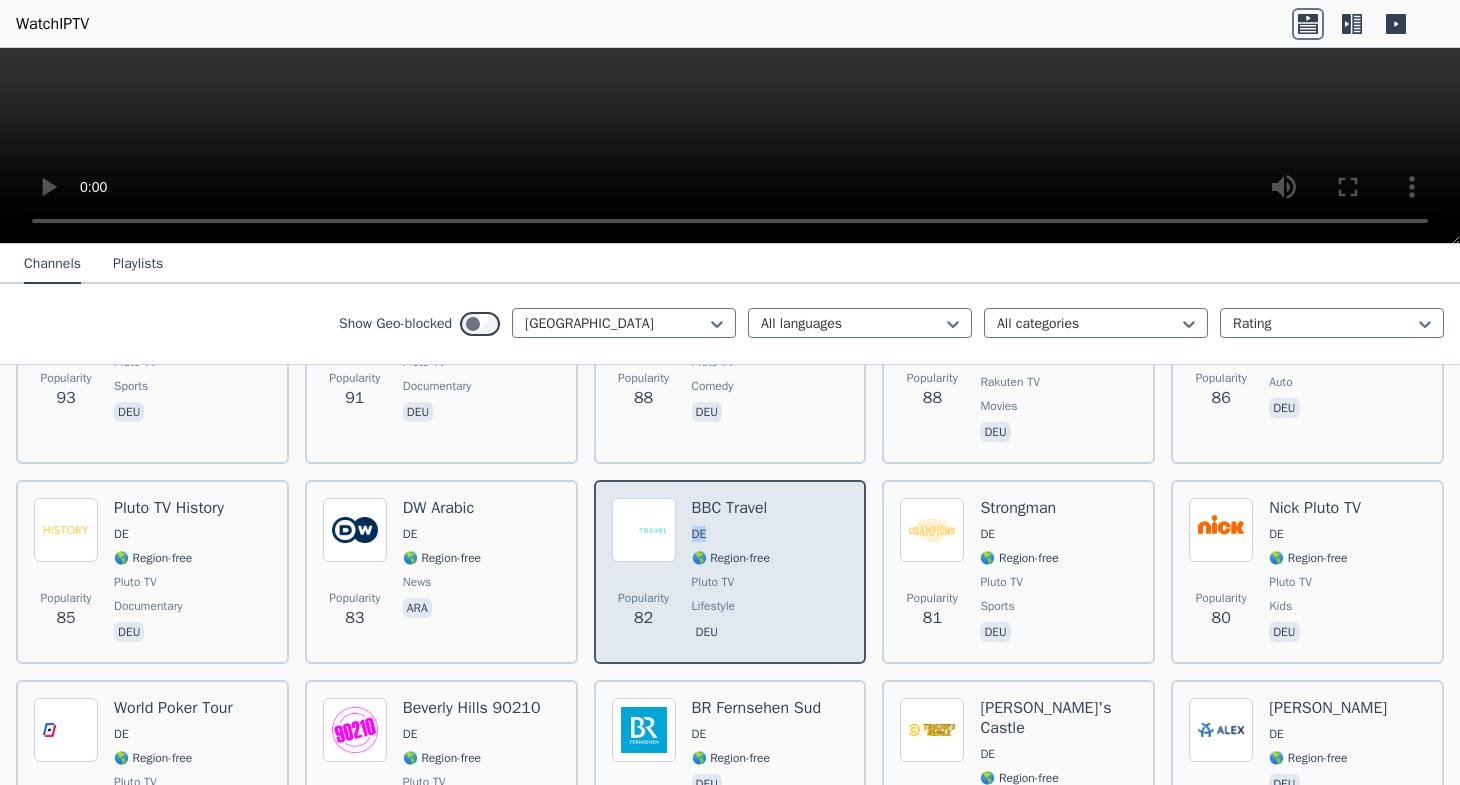 click on "BBC Travel DE 🌎 Region-free Pluto TV lifestyle deu" at bounding box center [731, 572] 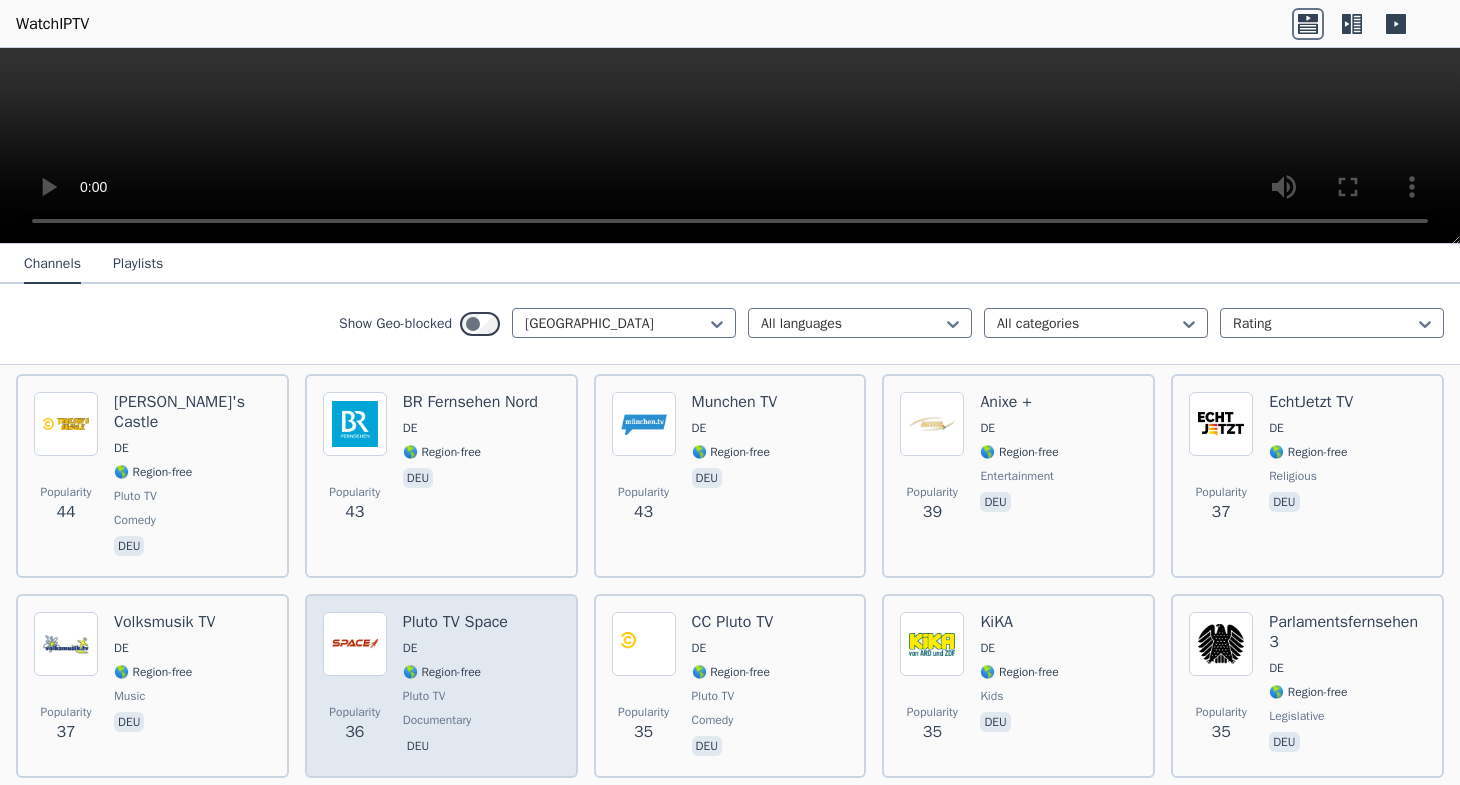 scroll, scrollTop: 2924, scrollLeft: 0, axis: vertical 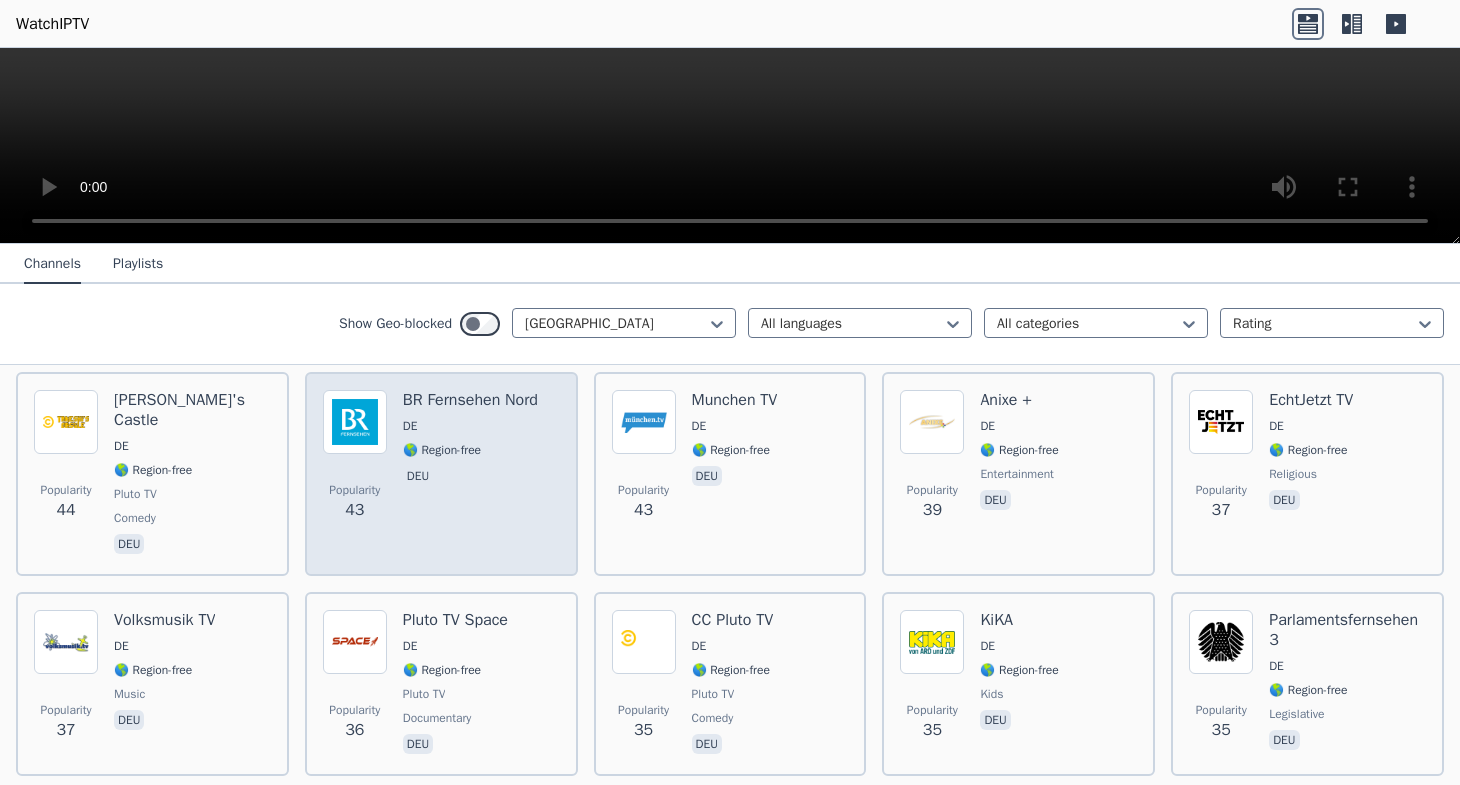 click at bounding box center (355, 422) 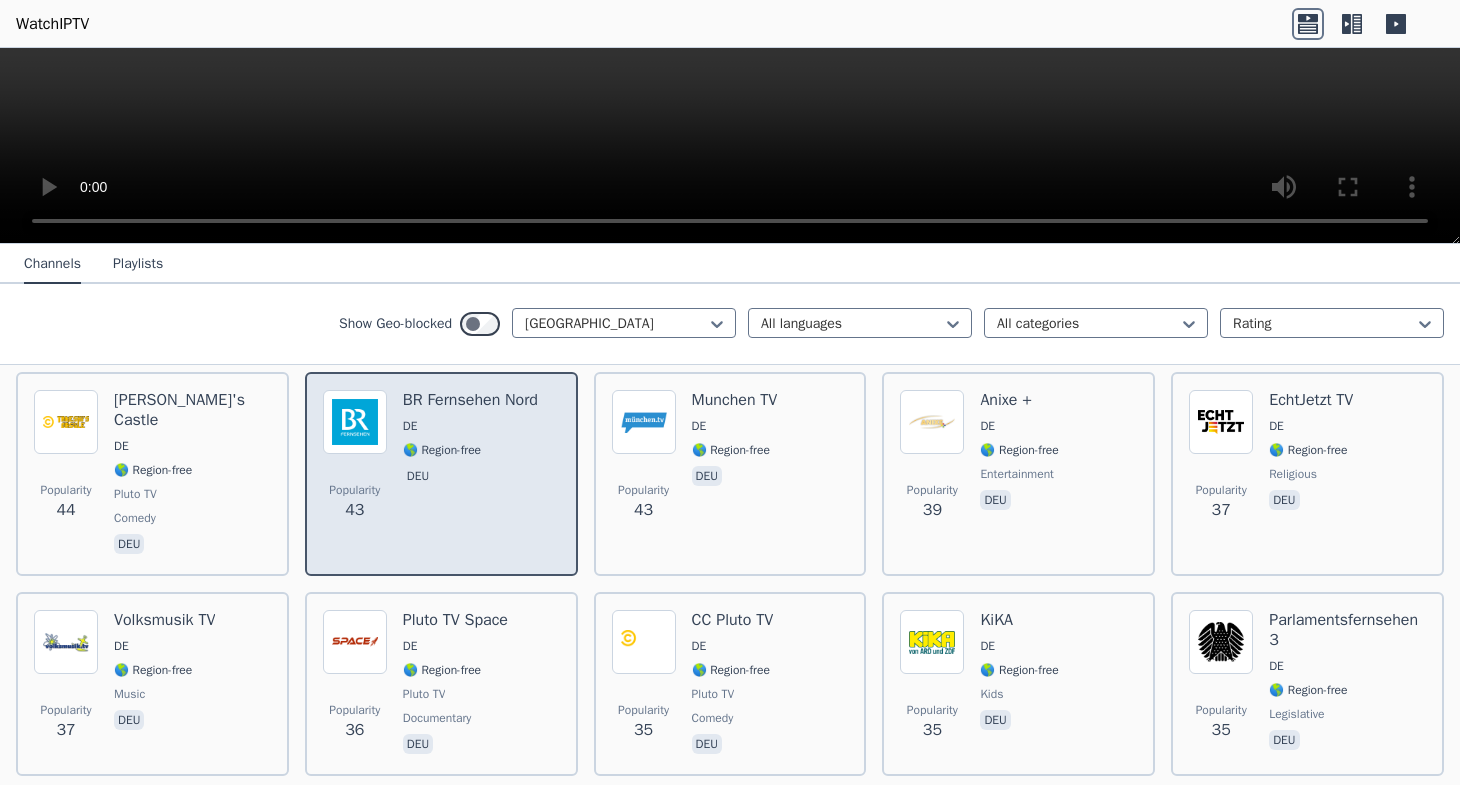 click at bounding box center [355, 422] 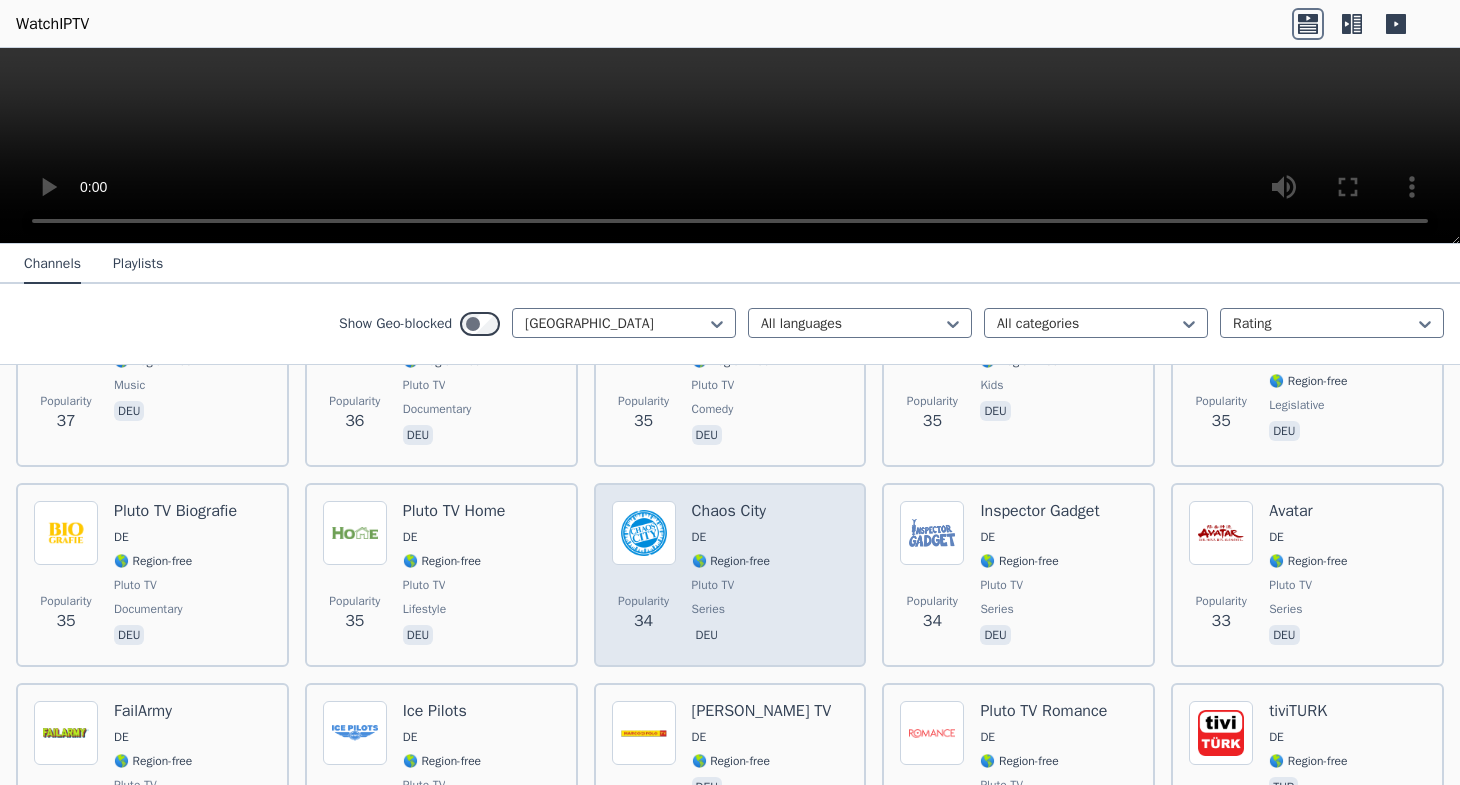 scroll, scrollTop: 3266, scrollLeft: 0, axis: vertical 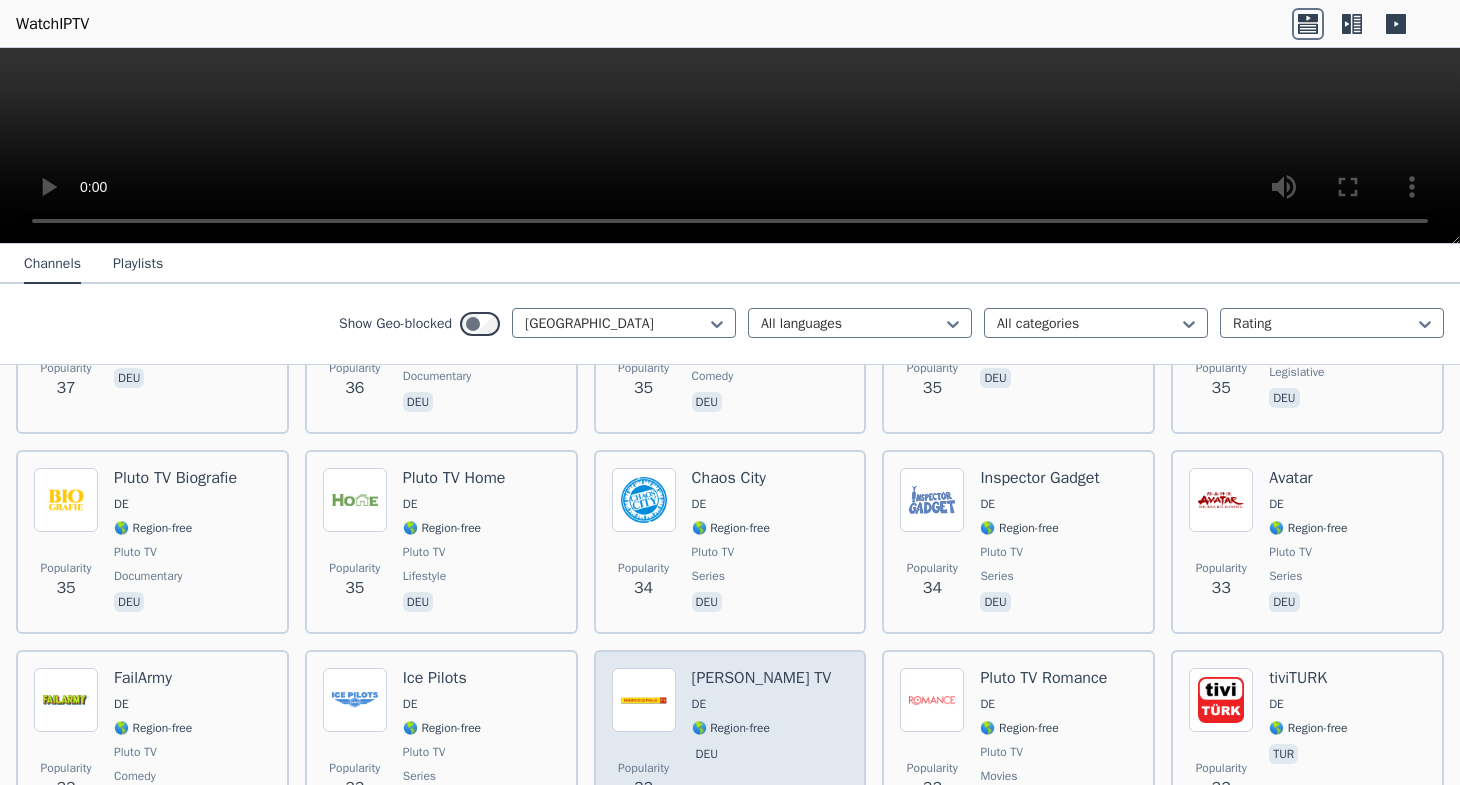 click on "DE" at bounding box center [762, 704] 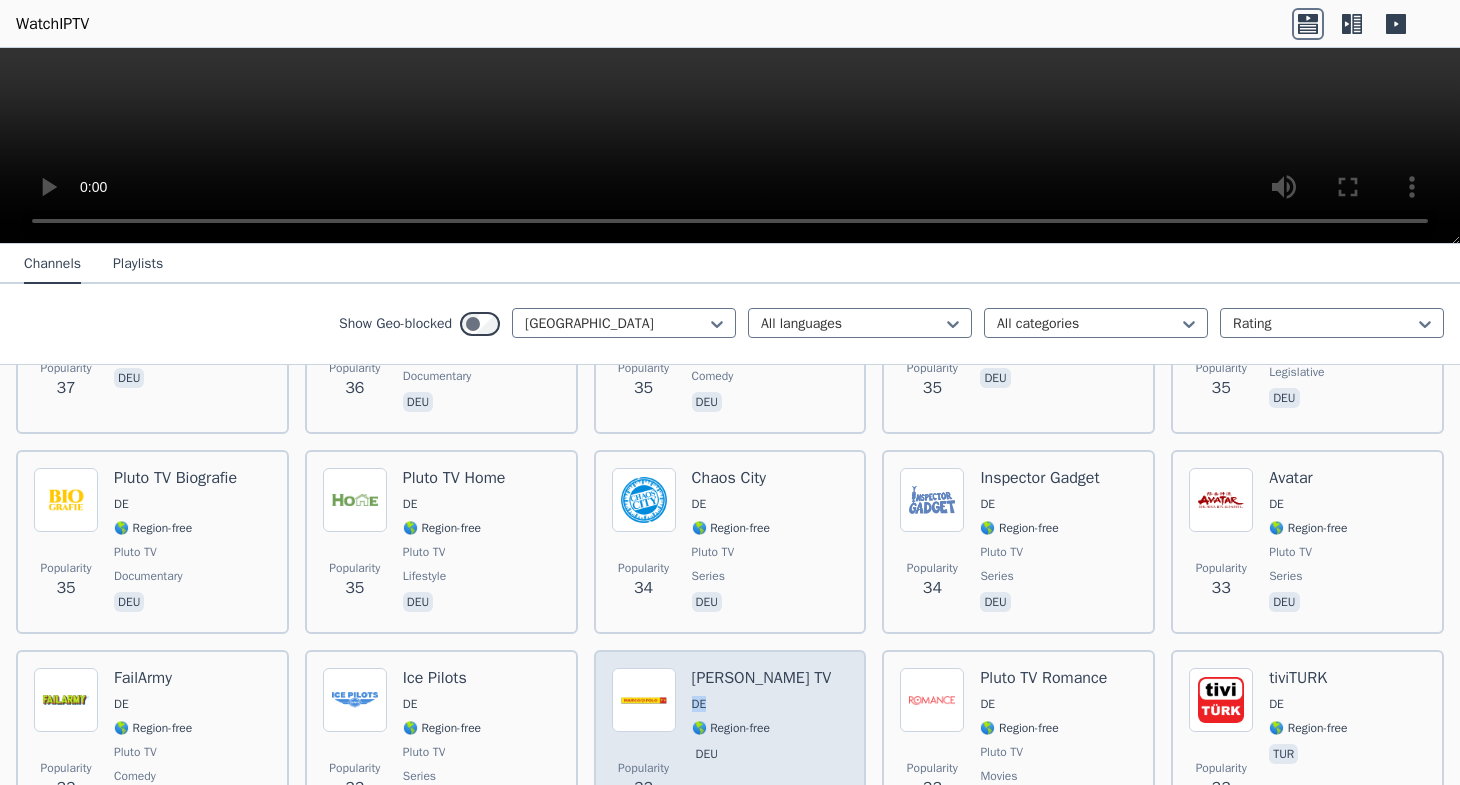 click on "DE" at bounding box center (762, 704) 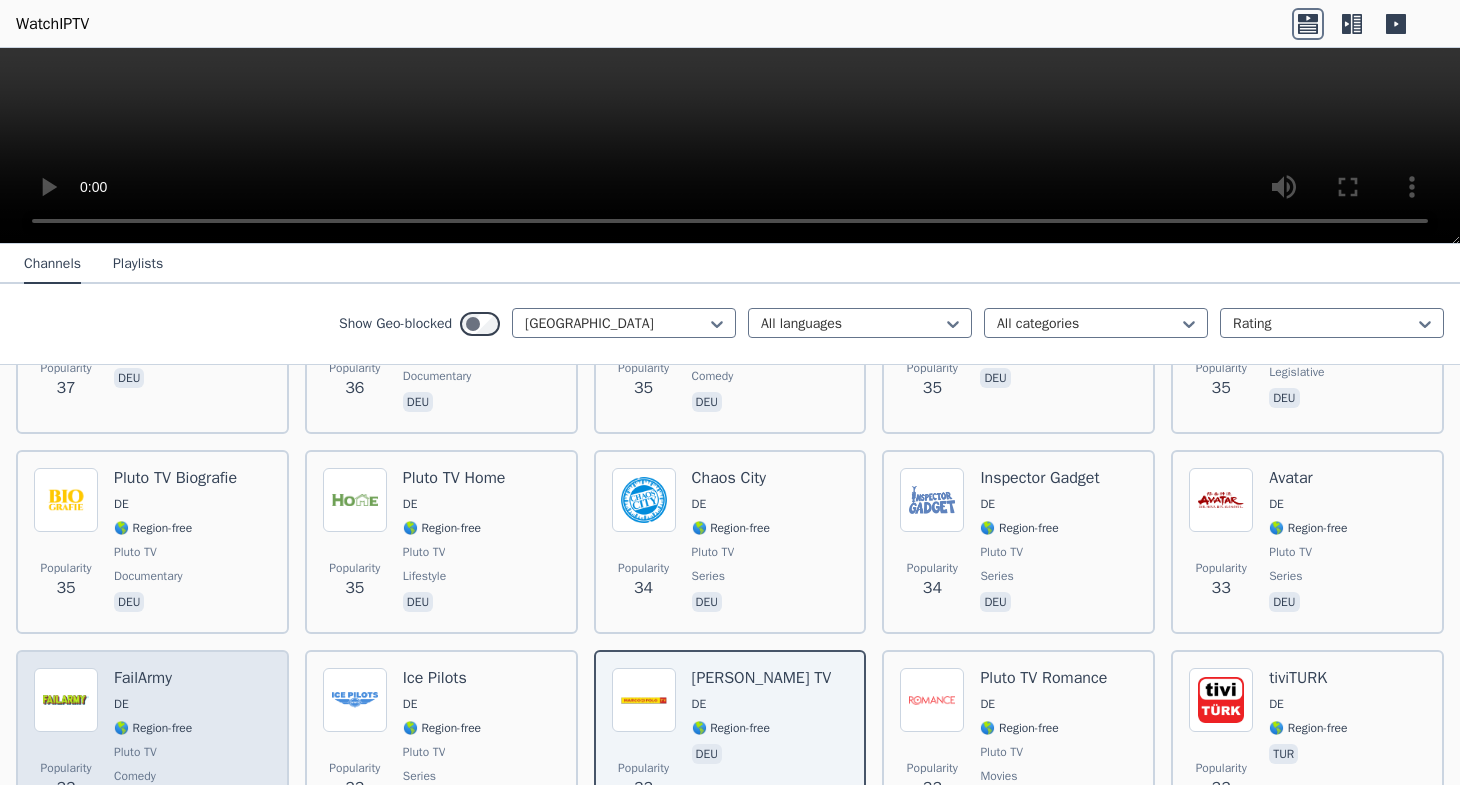 click on "DE" at bounding box center (121, 704) 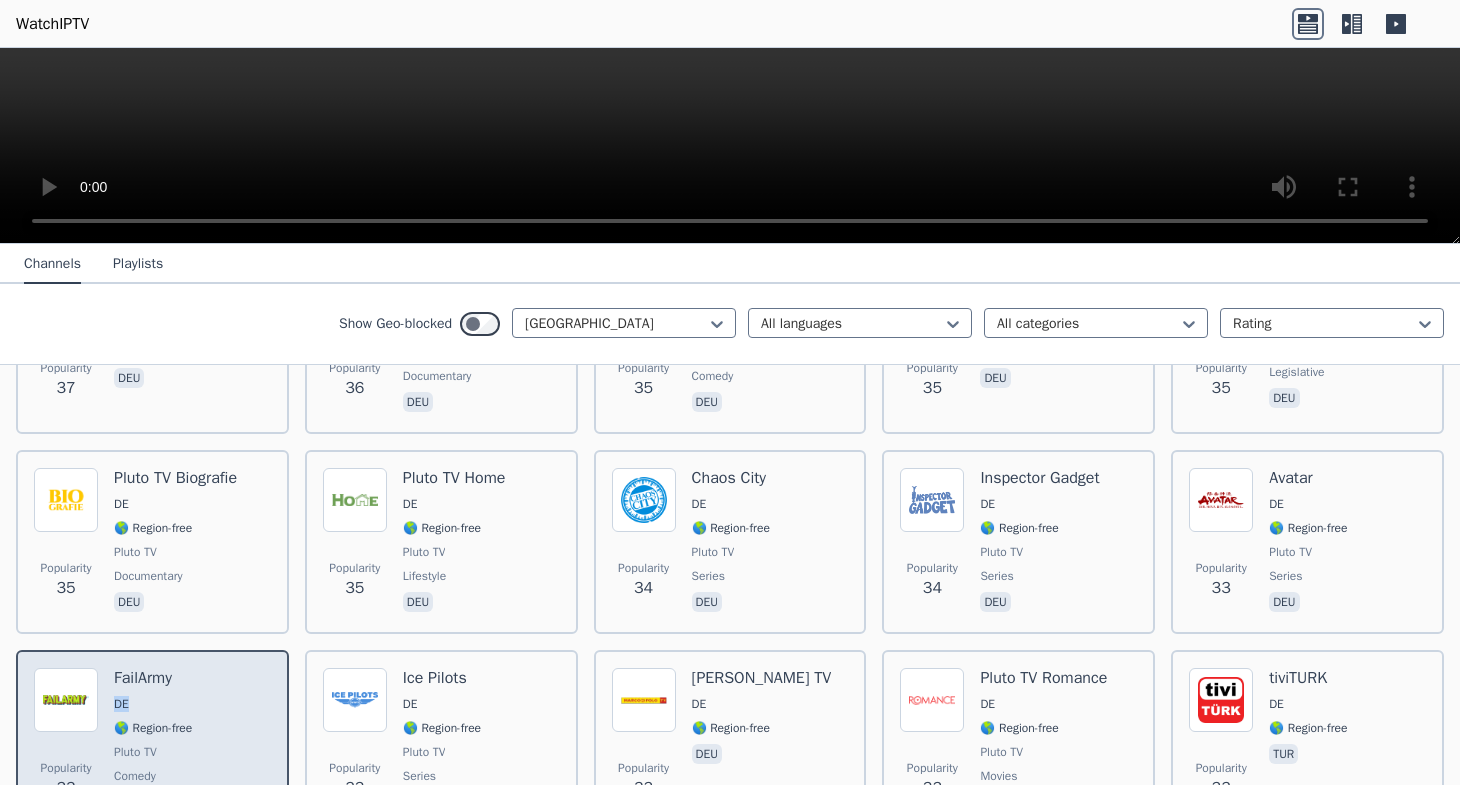 click on "DE" at bounding box center (121, 704) 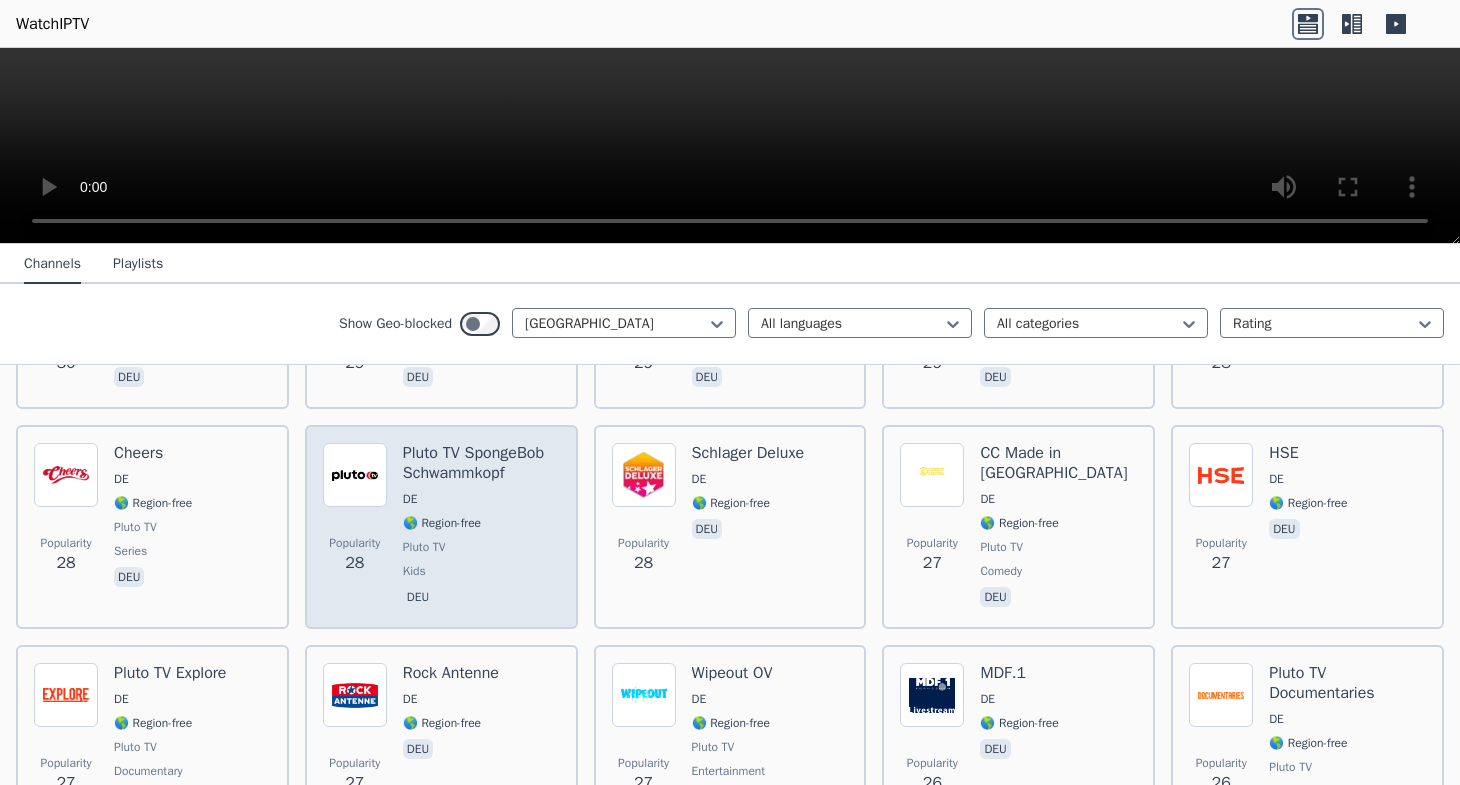 scroll, scrollTop: 4292, scrollLeft: 0, axis: vertical 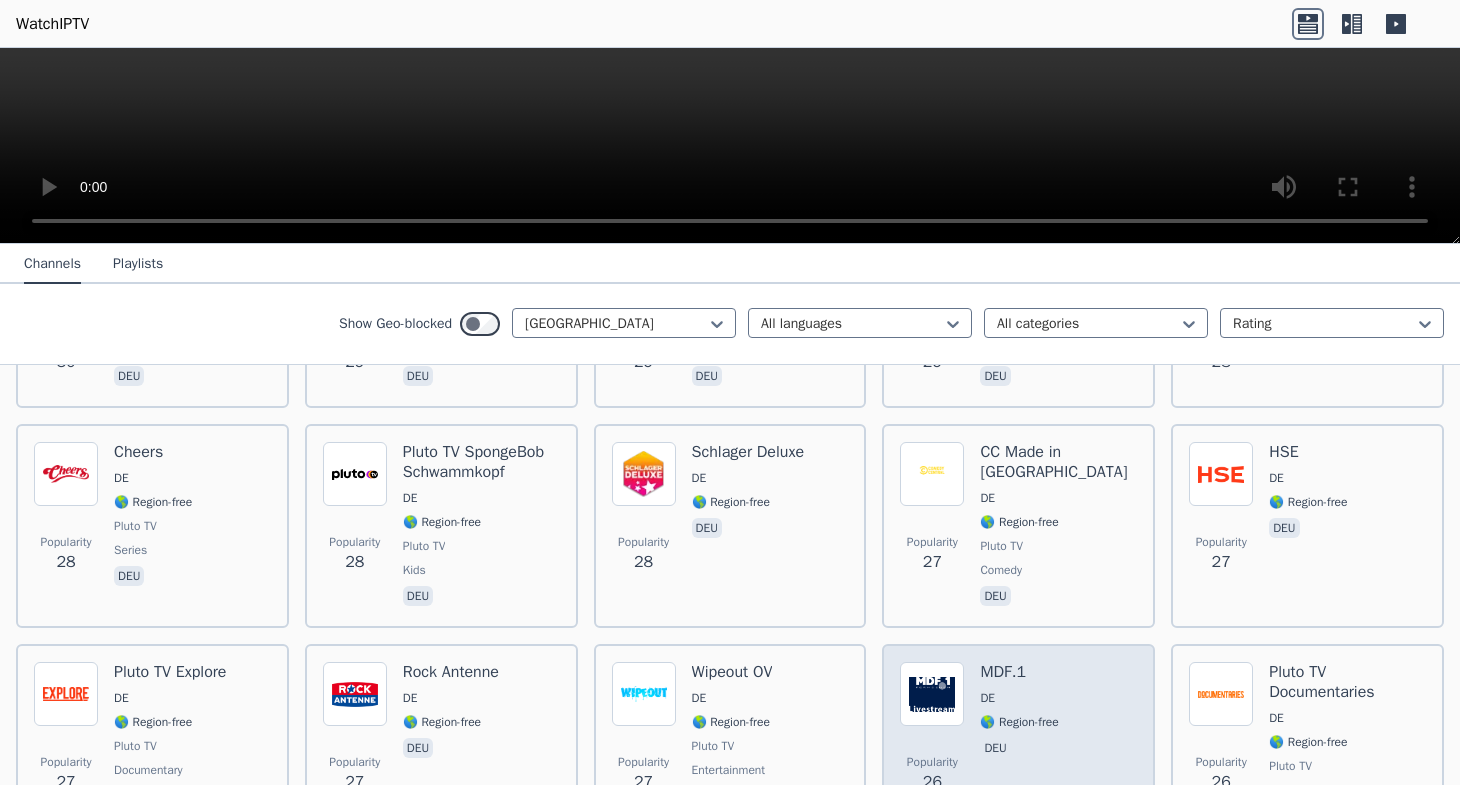 click on "Popularity 26 MDF.1 DE 🌎 Region-free deu" at bounding box center (1018, 746) 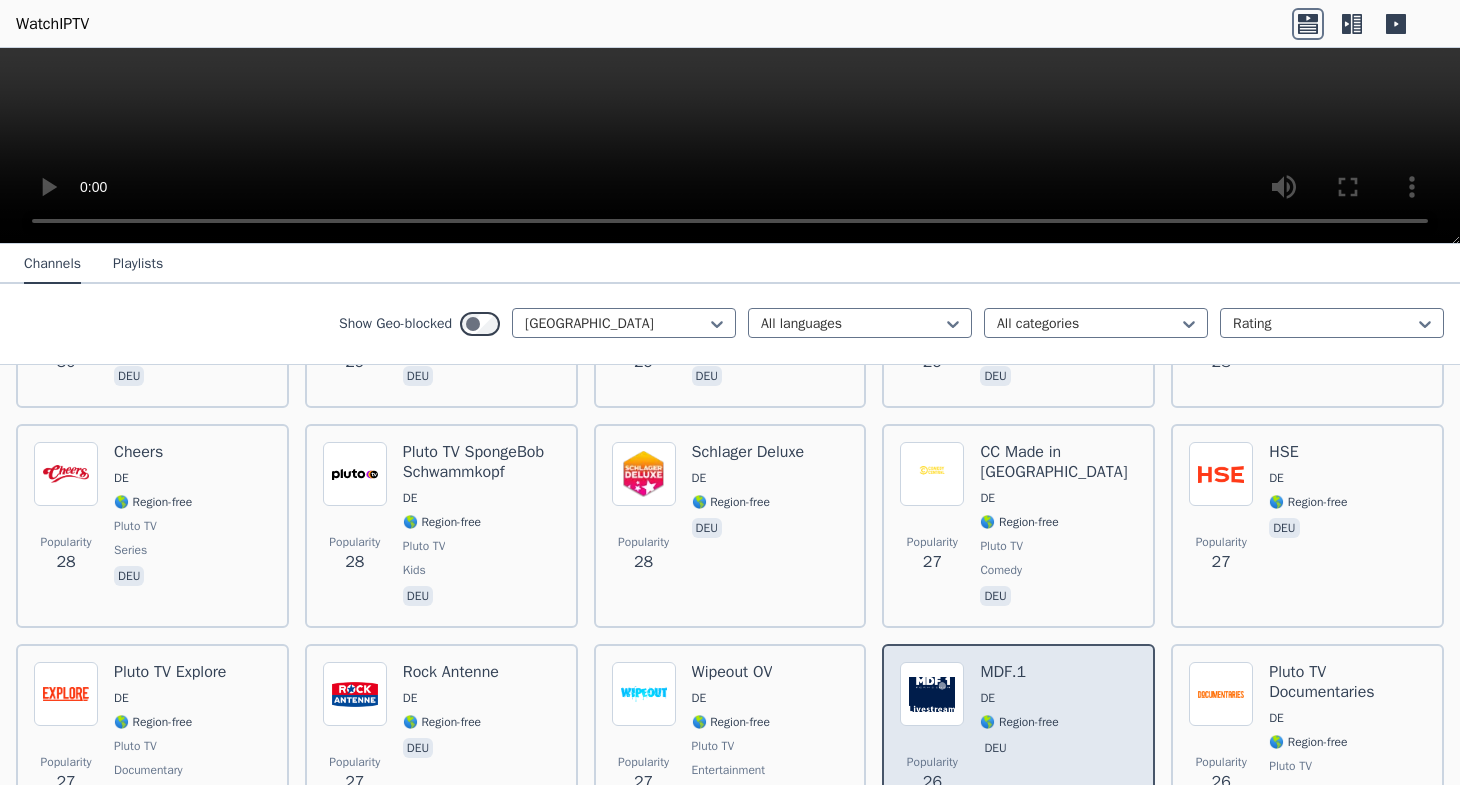 click at bounding box center [932, 694] 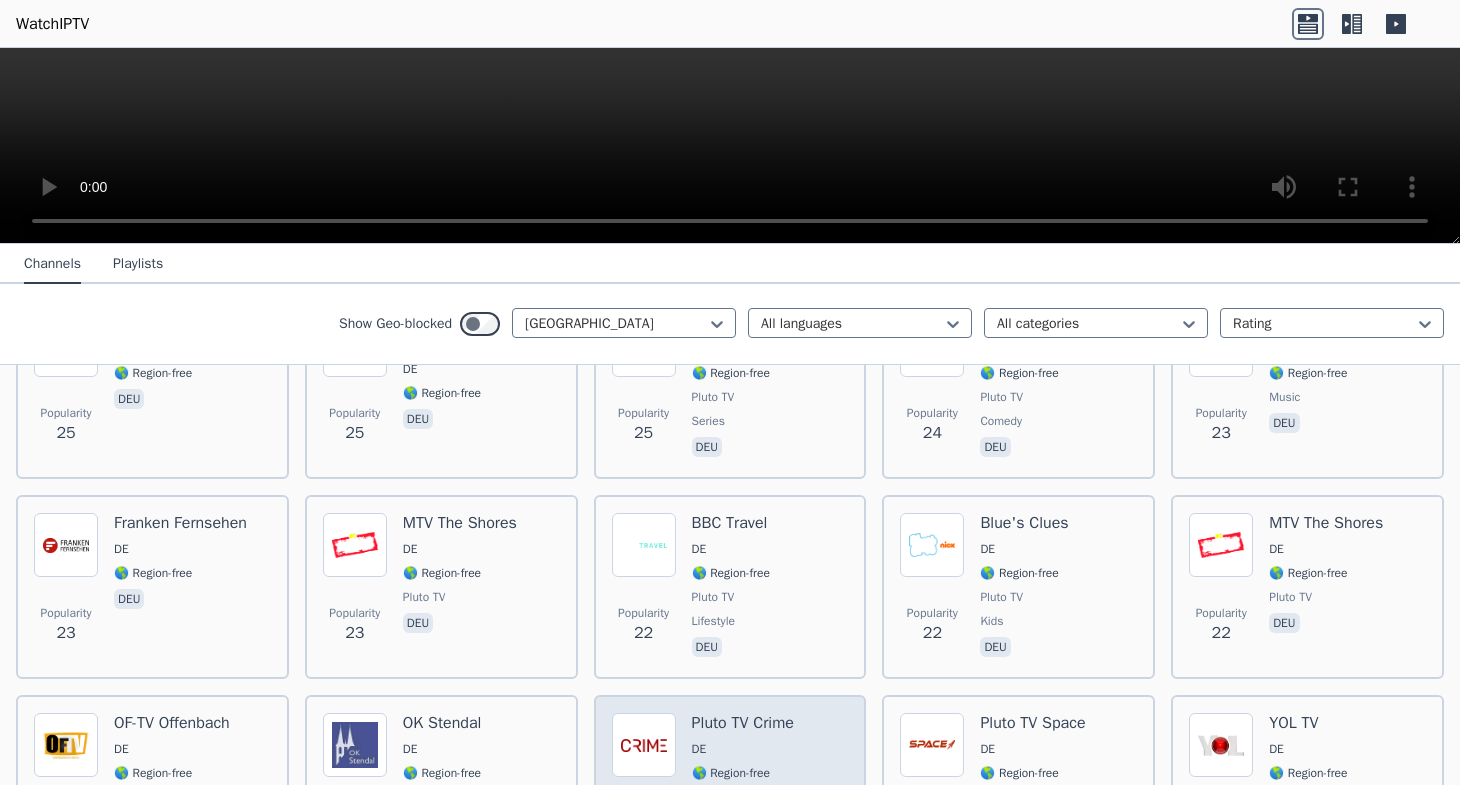 scroll, scrollTop: 4862, scrollLeft: 0, axis: vertical 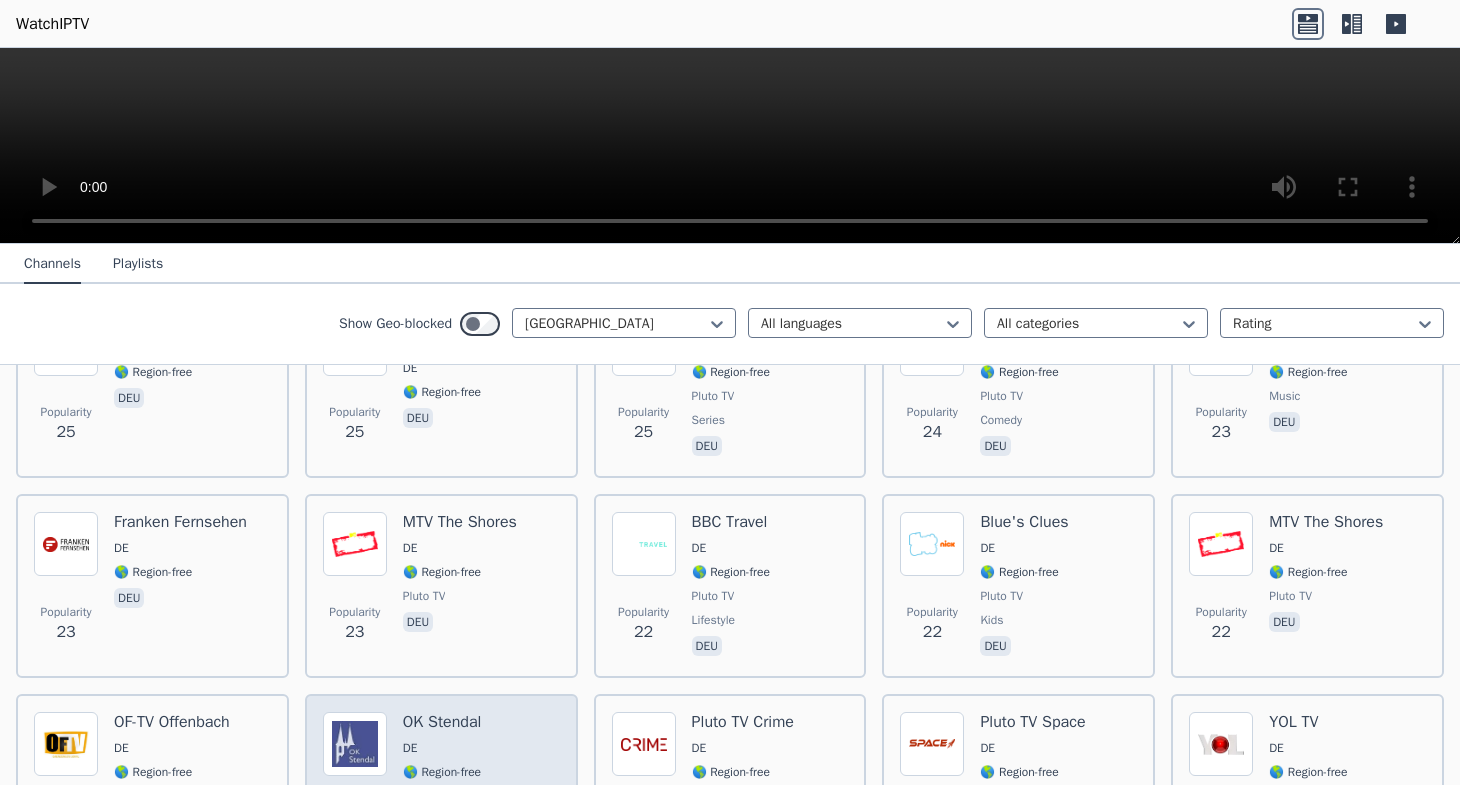 click on "DE" at bounding box center (410, 748) 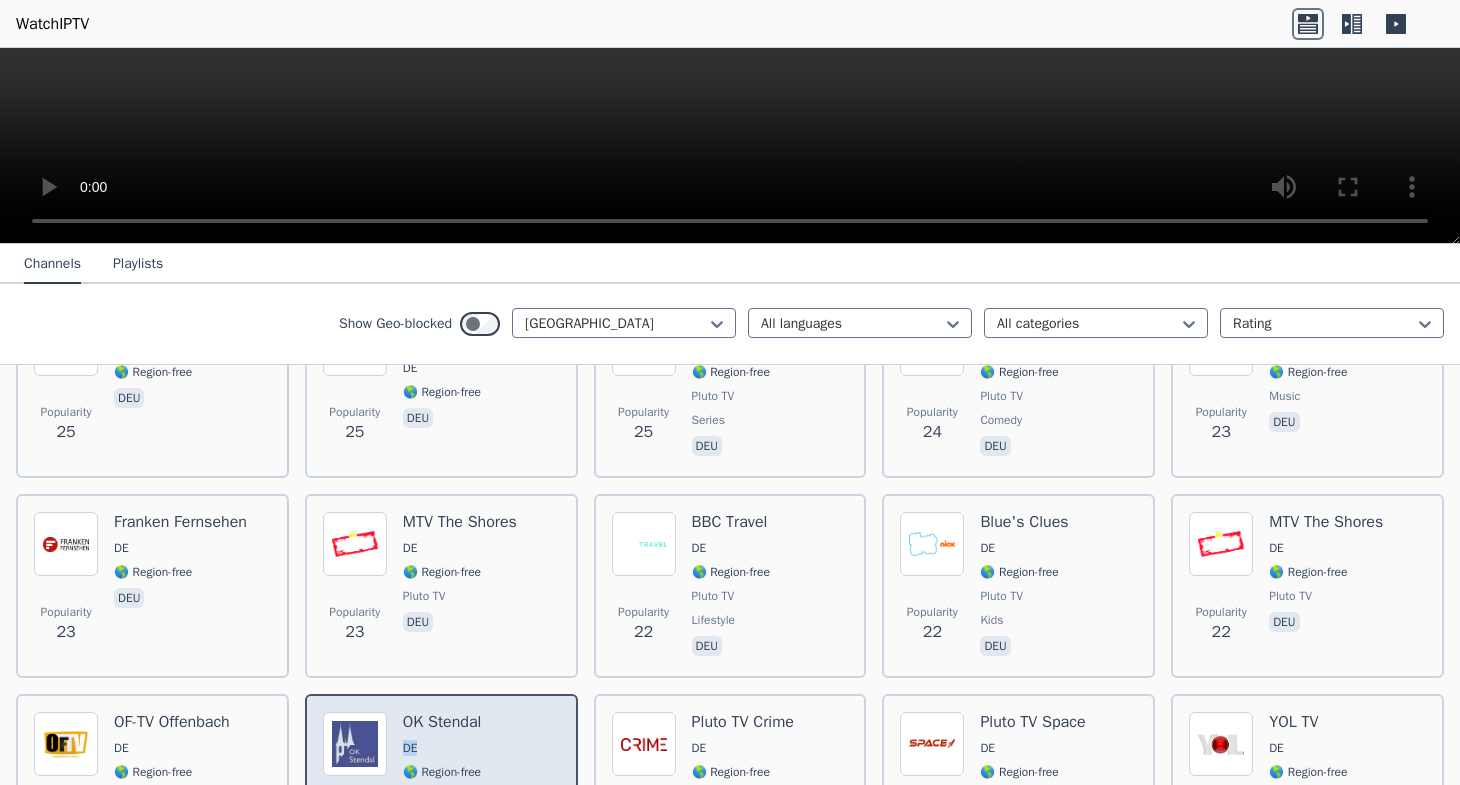 click on "DE" at bounding box center (410, 748) 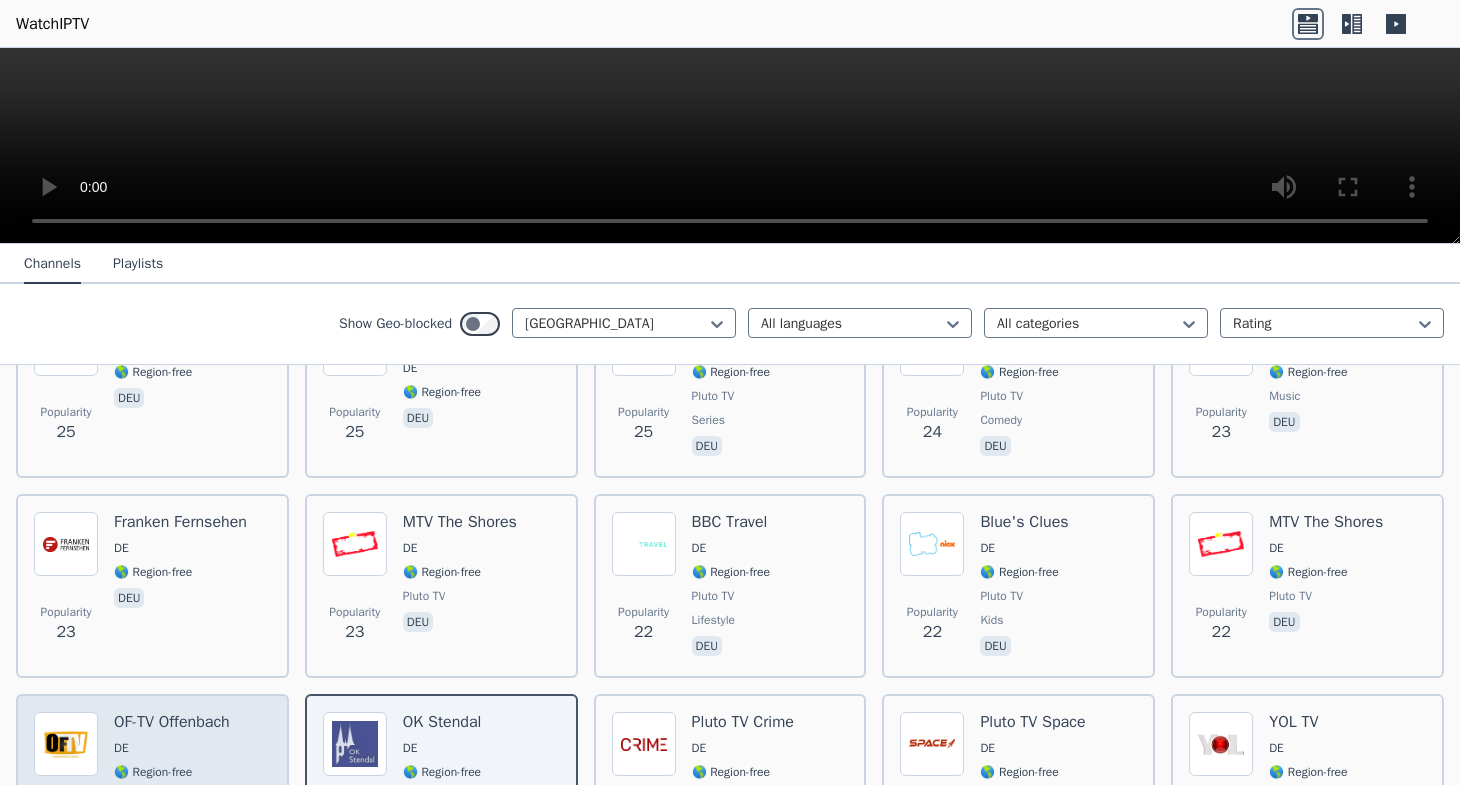 click on "OF-TV Offenbach" at bounding box center (172, 722) 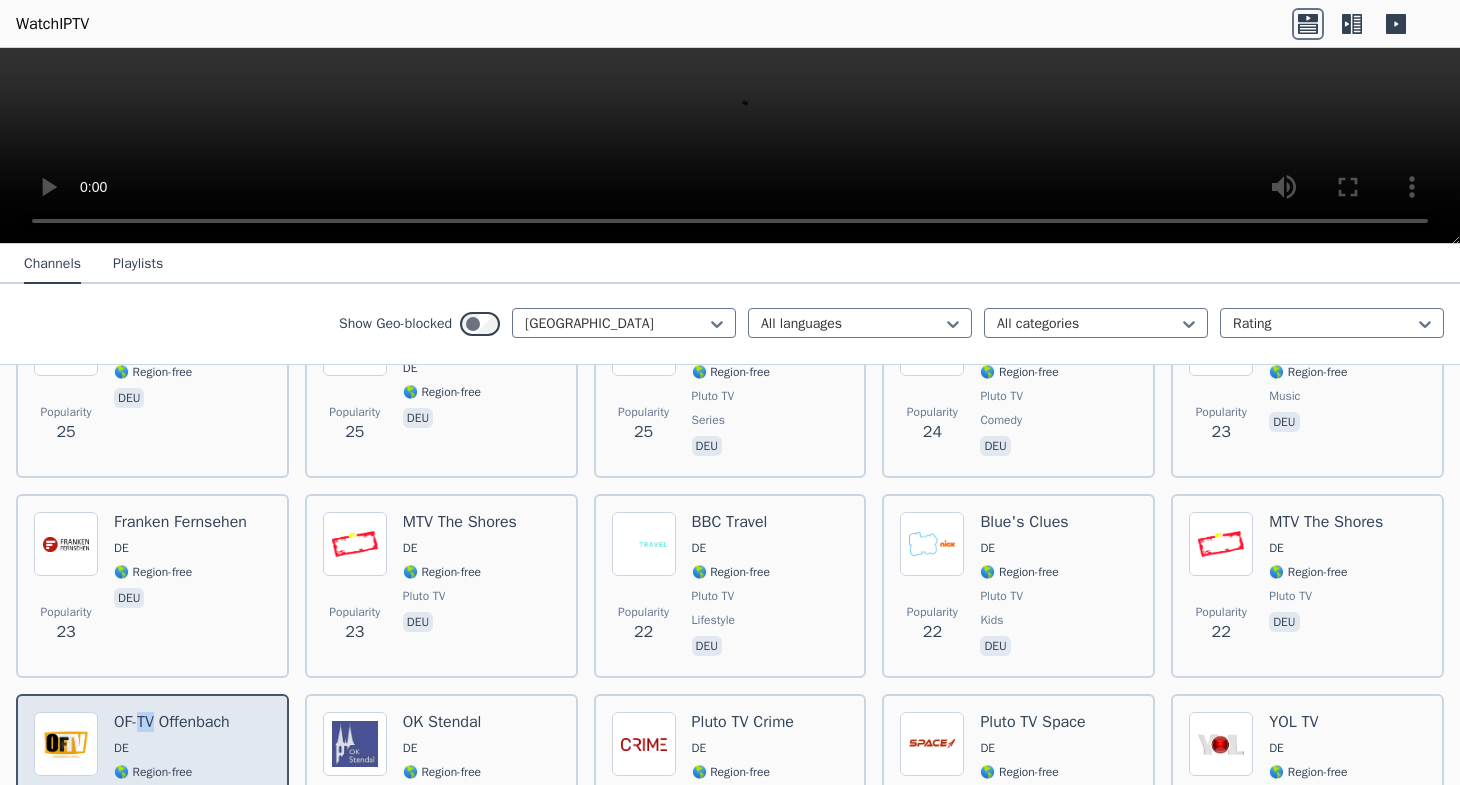 click on "OF-TV Offenbach" at bounding box center [172, 722] 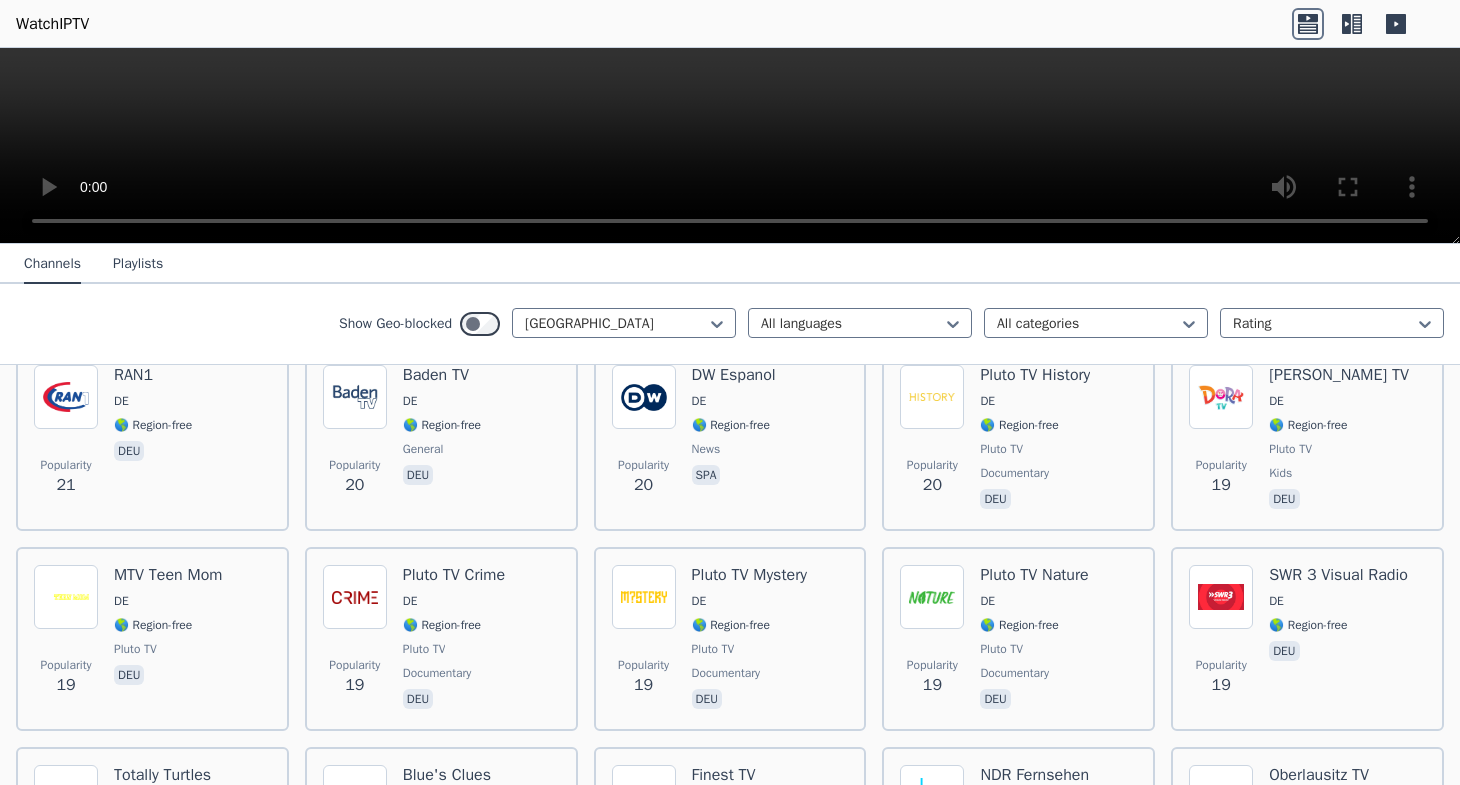 scroll, scrollTop: 5660, scrollLeft: 0, axis: vertical 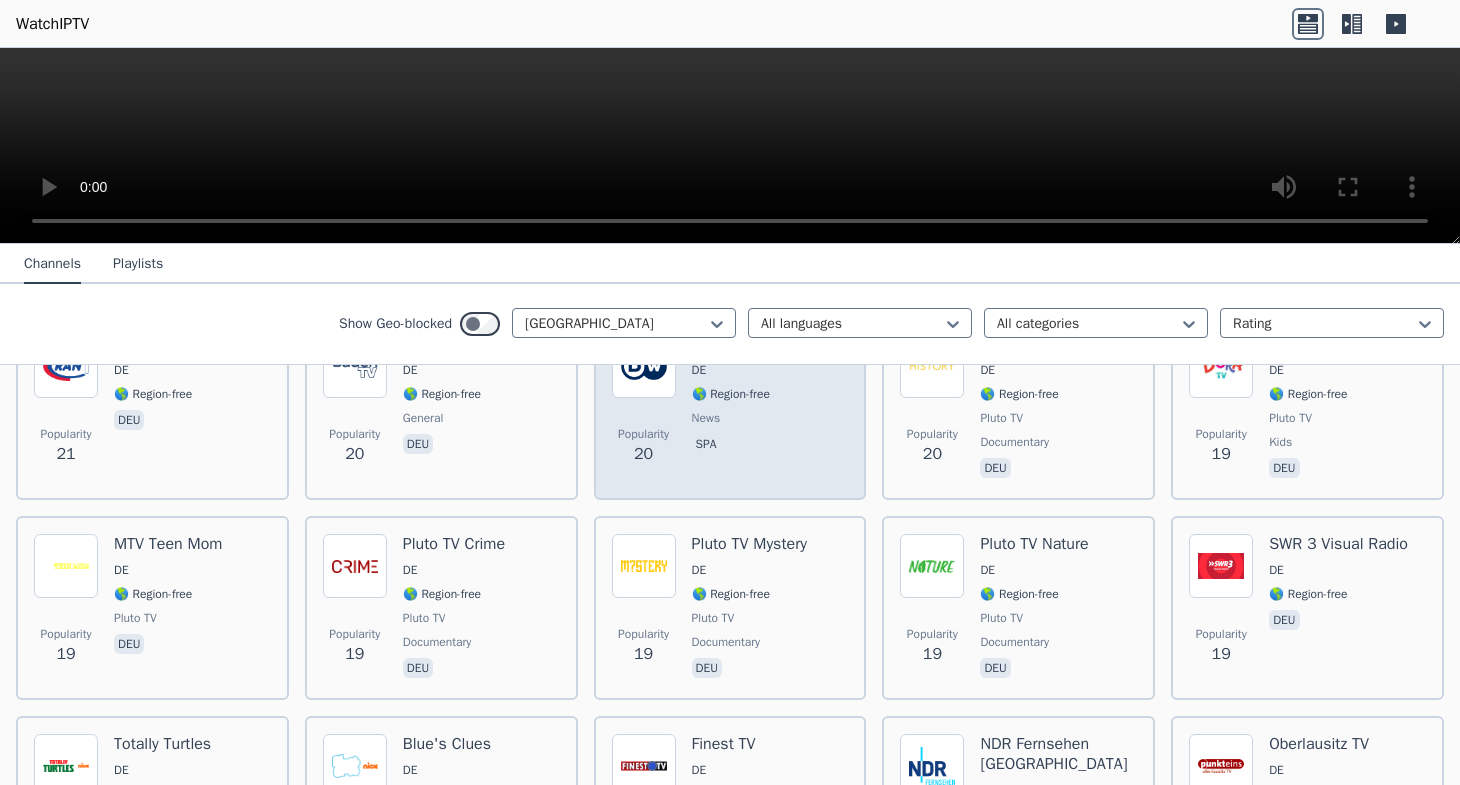 click on "DW Espanol DE 🌎 Region-free news spa" at bounding box center [734, 408] 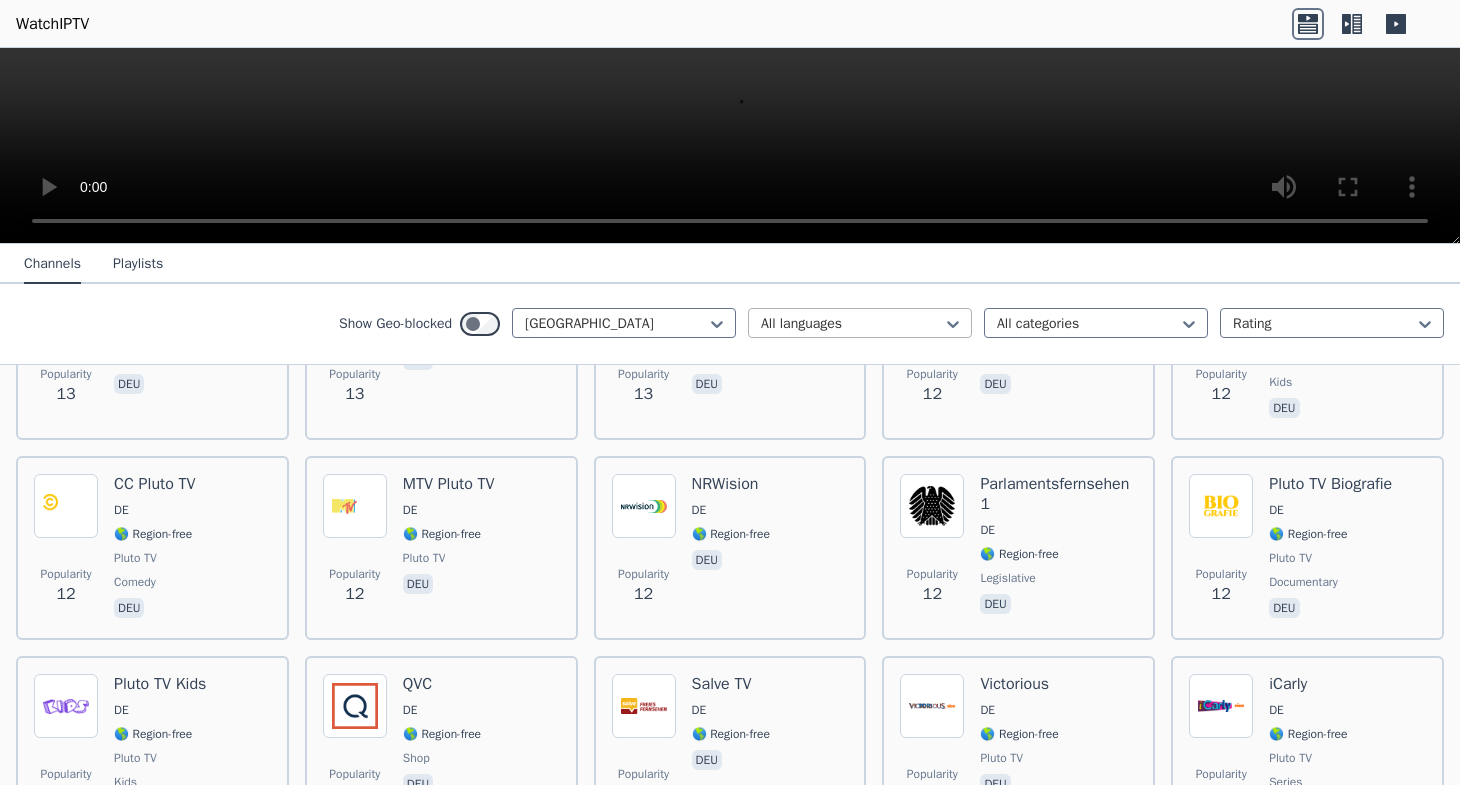 scroll, scrollTop: 7598, scrollLeft: 0, axis: vertical 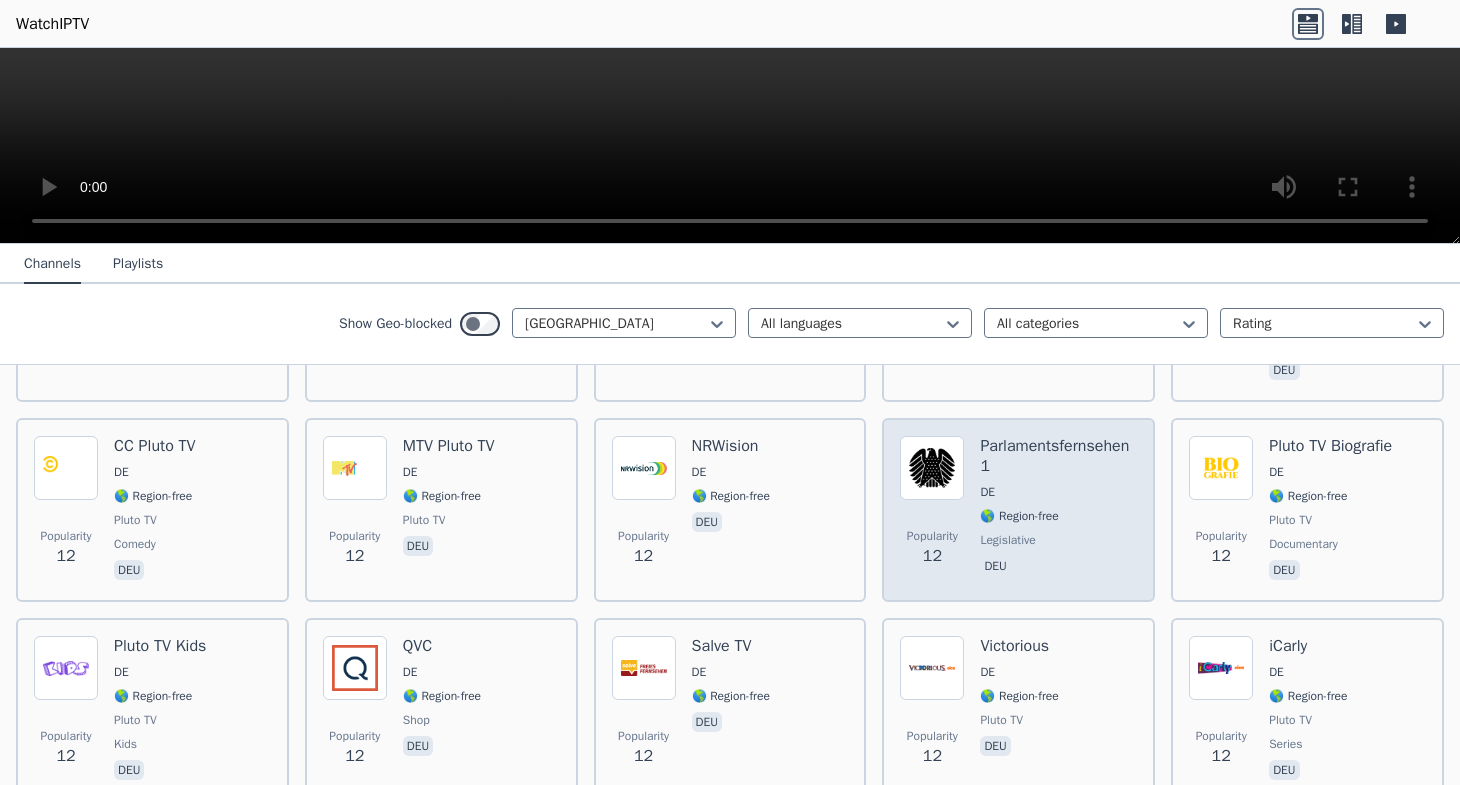click on "Parlamentsfernsehen 1" at bounding box center (1058, 456) 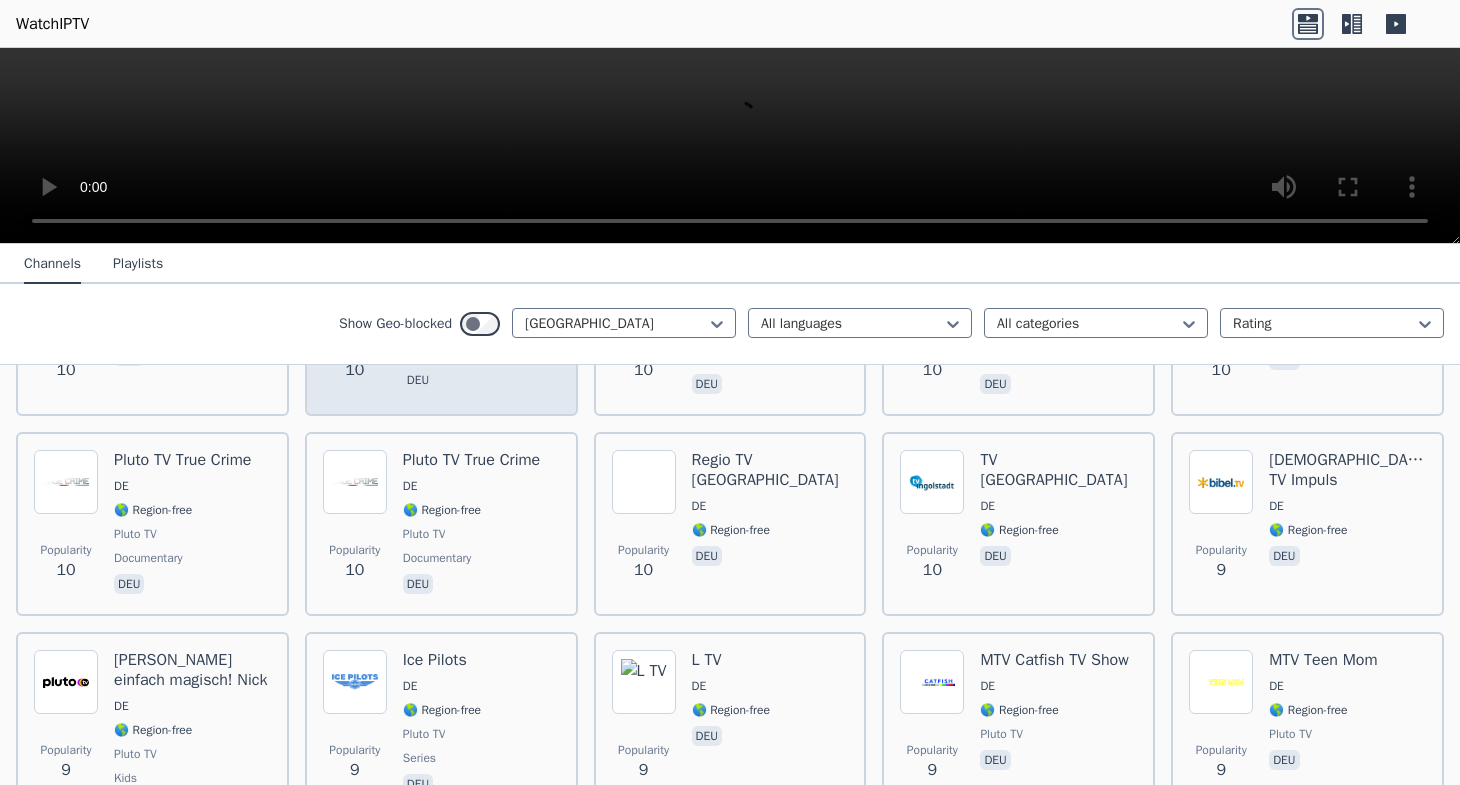 scroll, scrollTop: 8852, scrollLeft: 0, axis: vertical 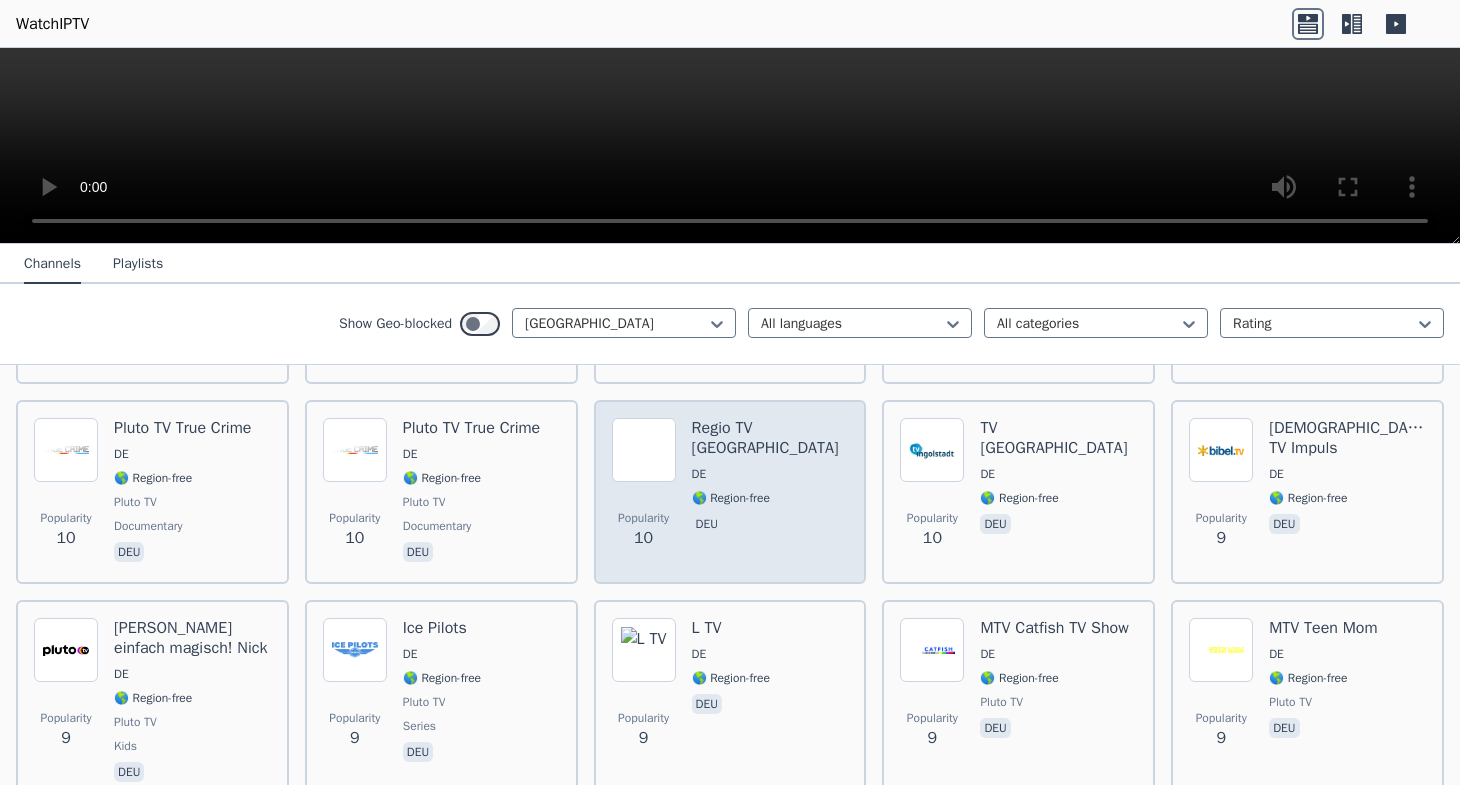 click on "DE" at bounding box center [770, 474] 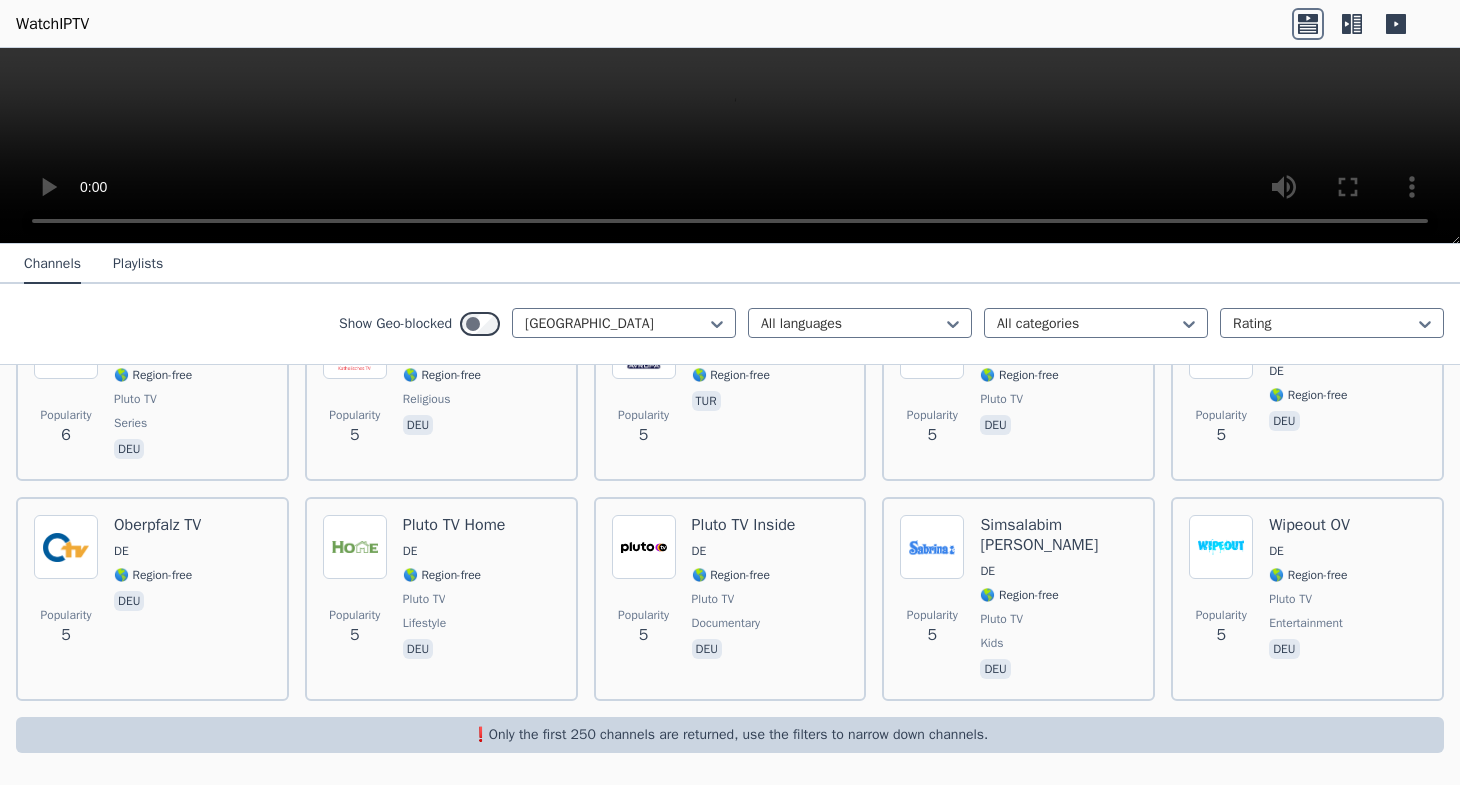 scroll, scrollTop: 10219, scrollLeft: 0, axis: vertical 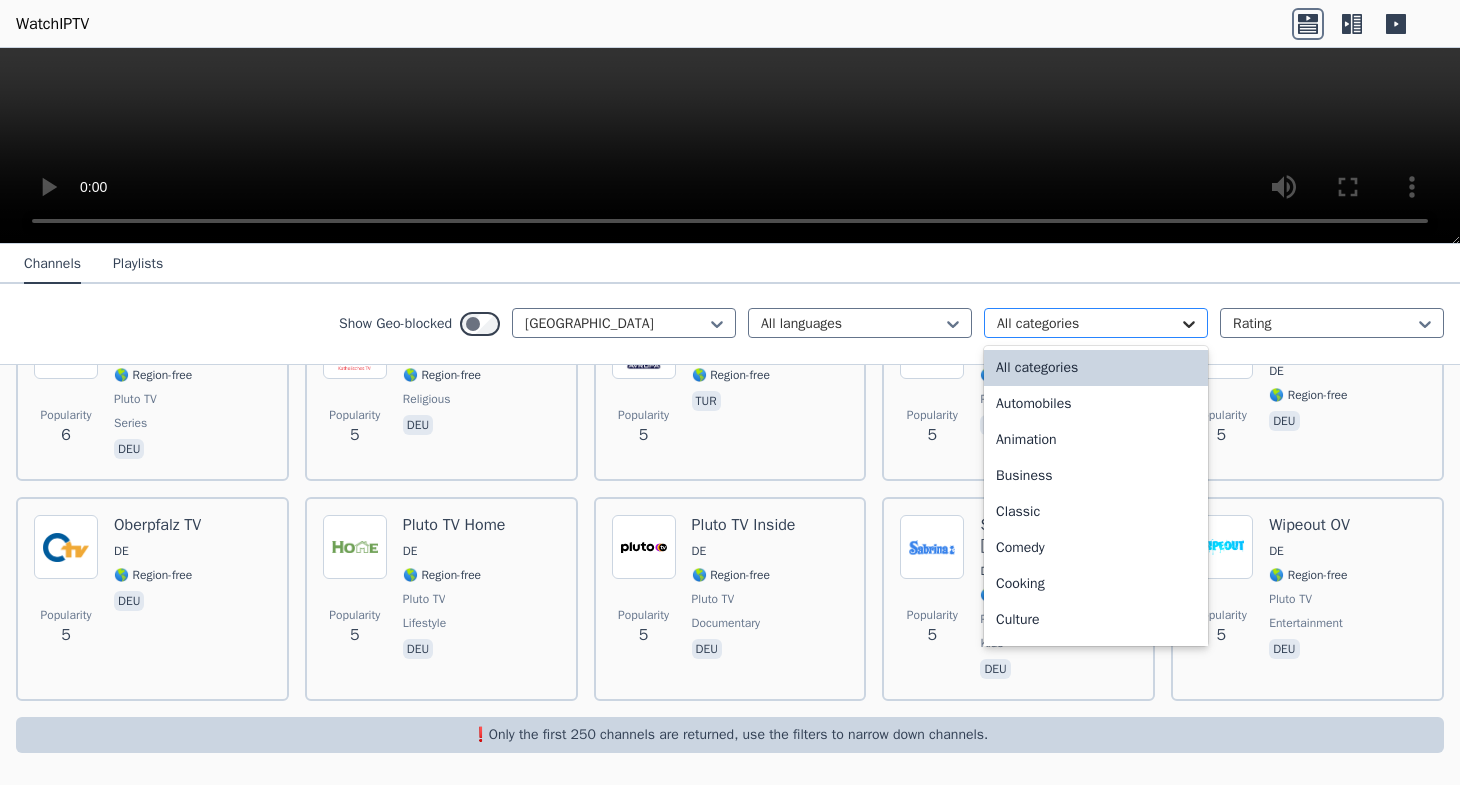 click 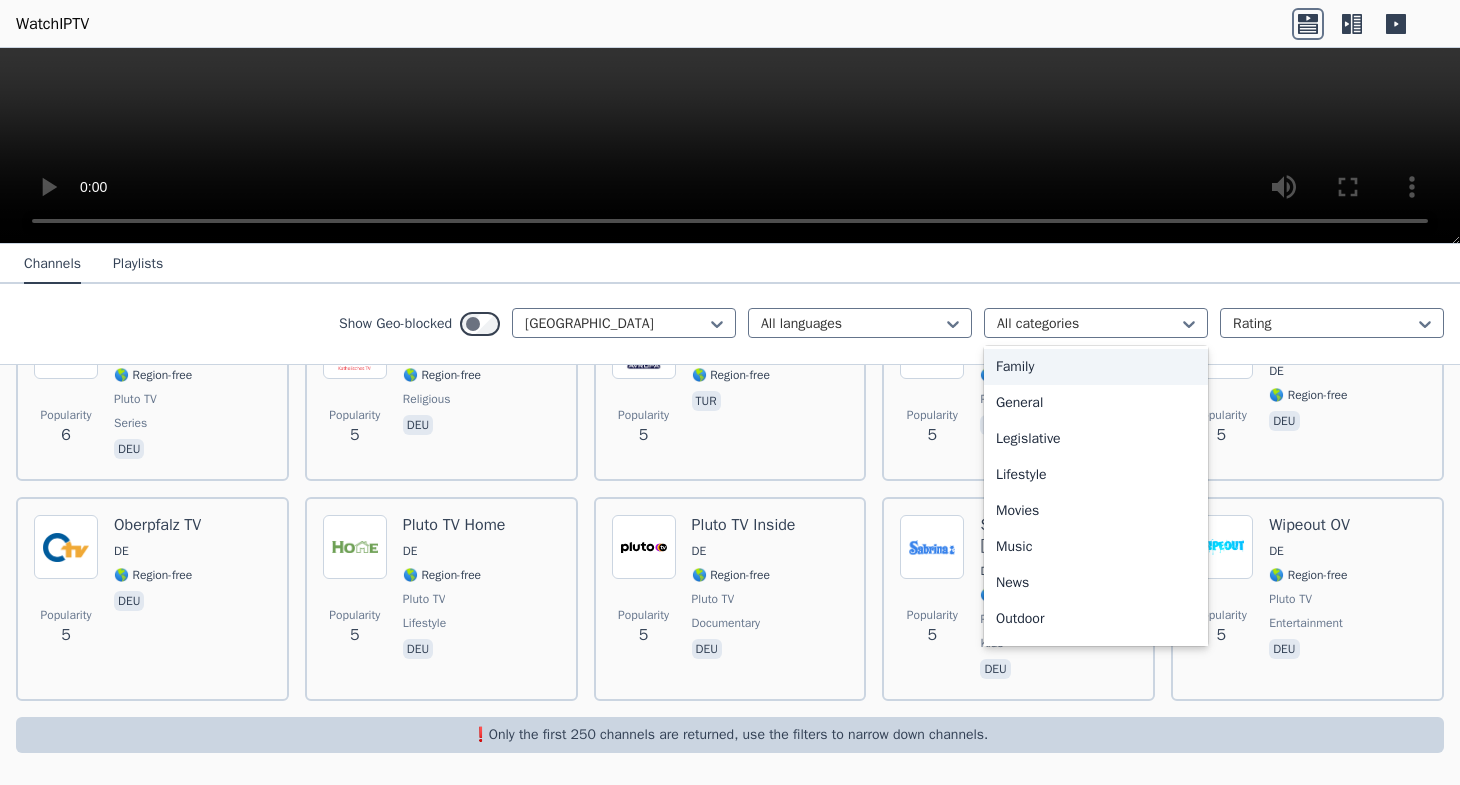 scroll, scrollTop: 456, scrollLeft: 0, axis: vertical 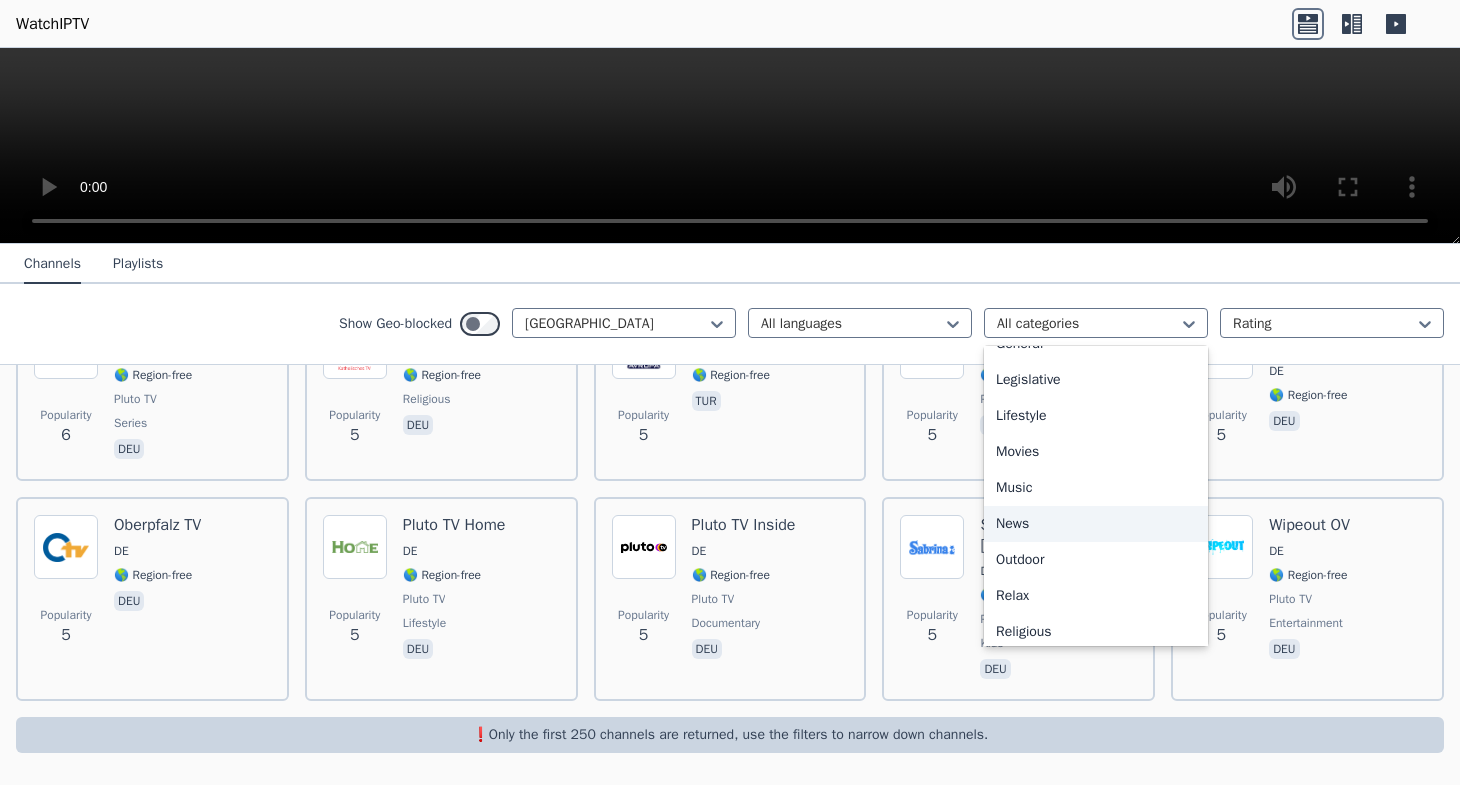 click on "News" at bounding box center [1096, 524] 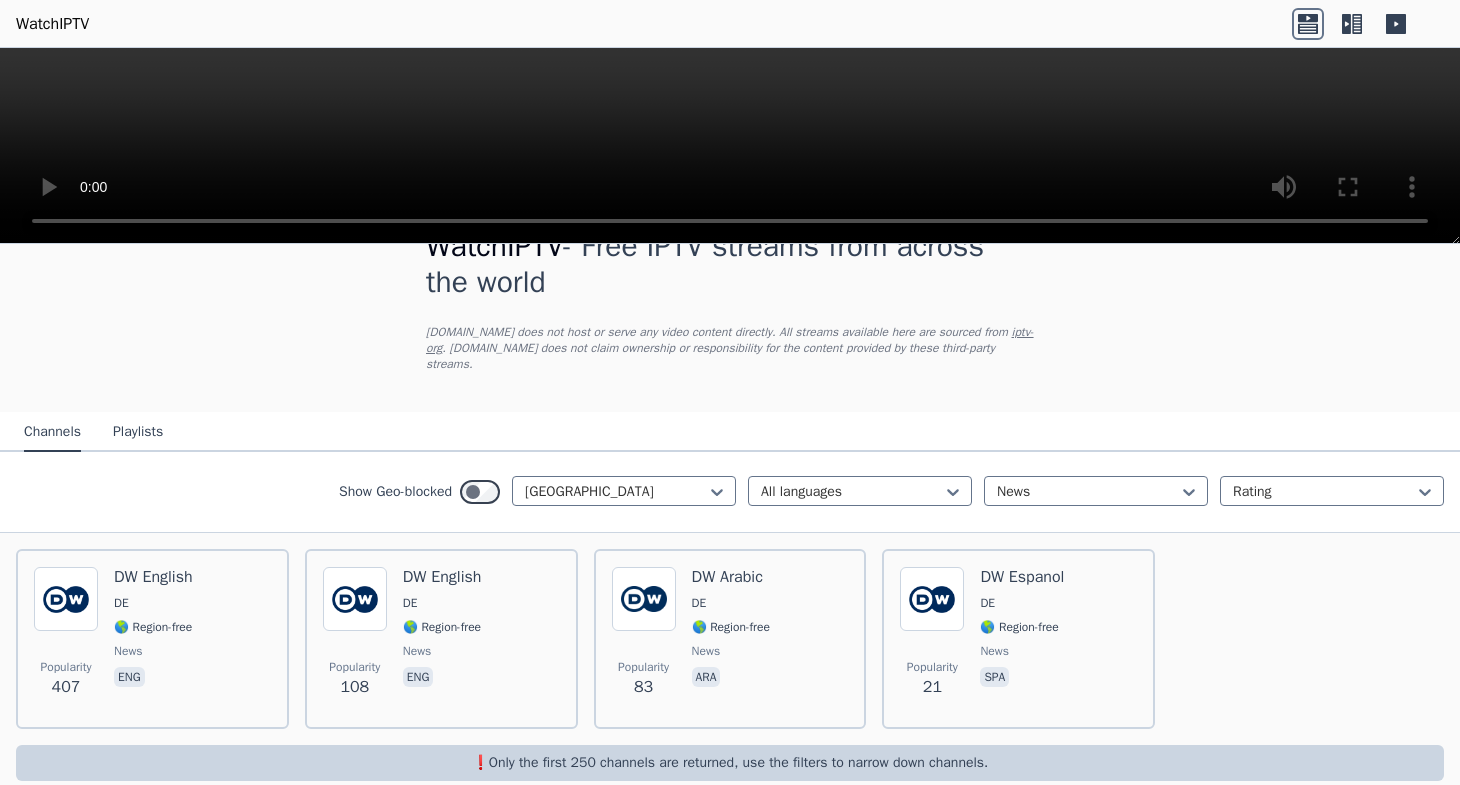 scroll, scrollTop: 63, scrollLeft: 0, axis: vertical 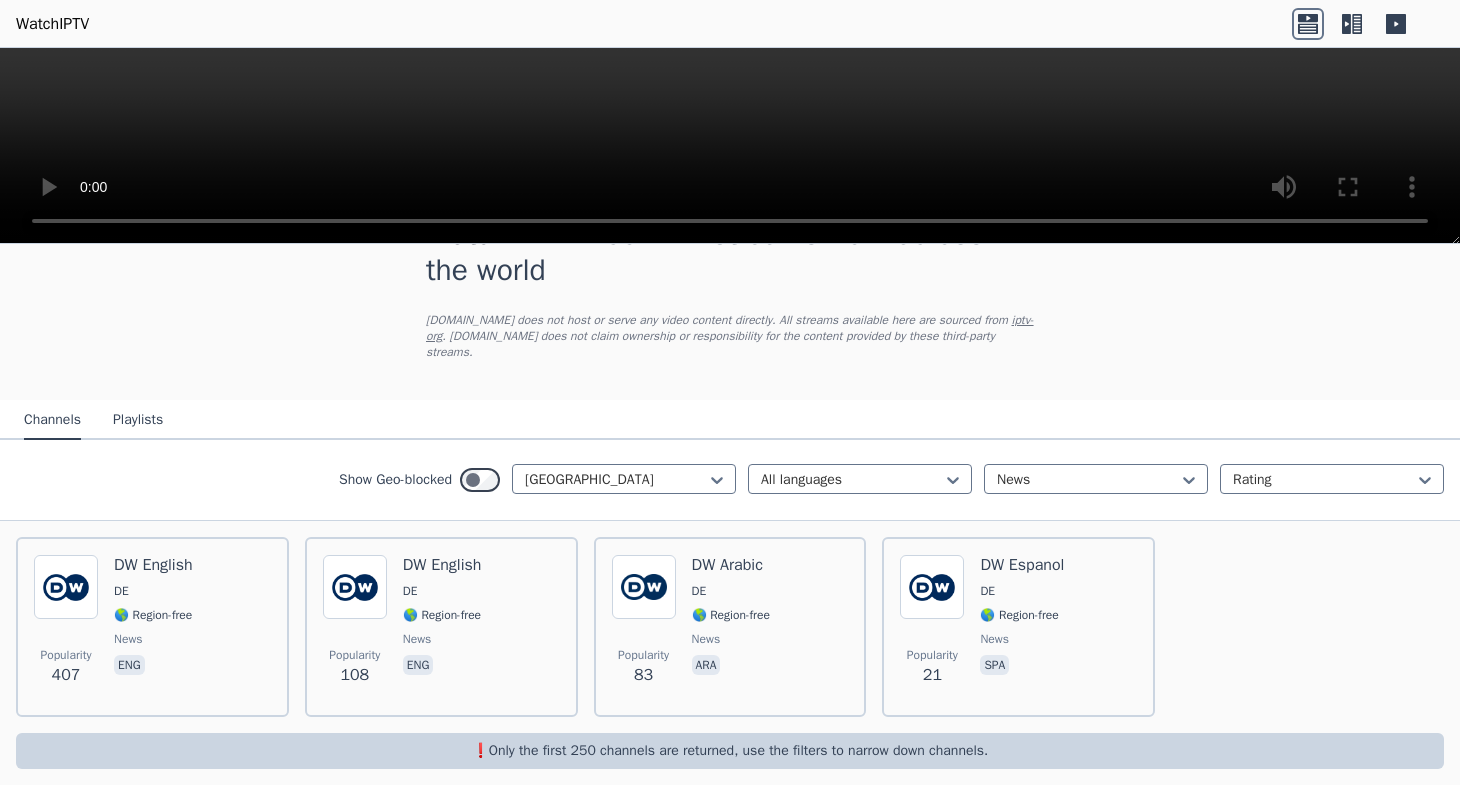 click on "Playlists" at bounding box center (138, 421) 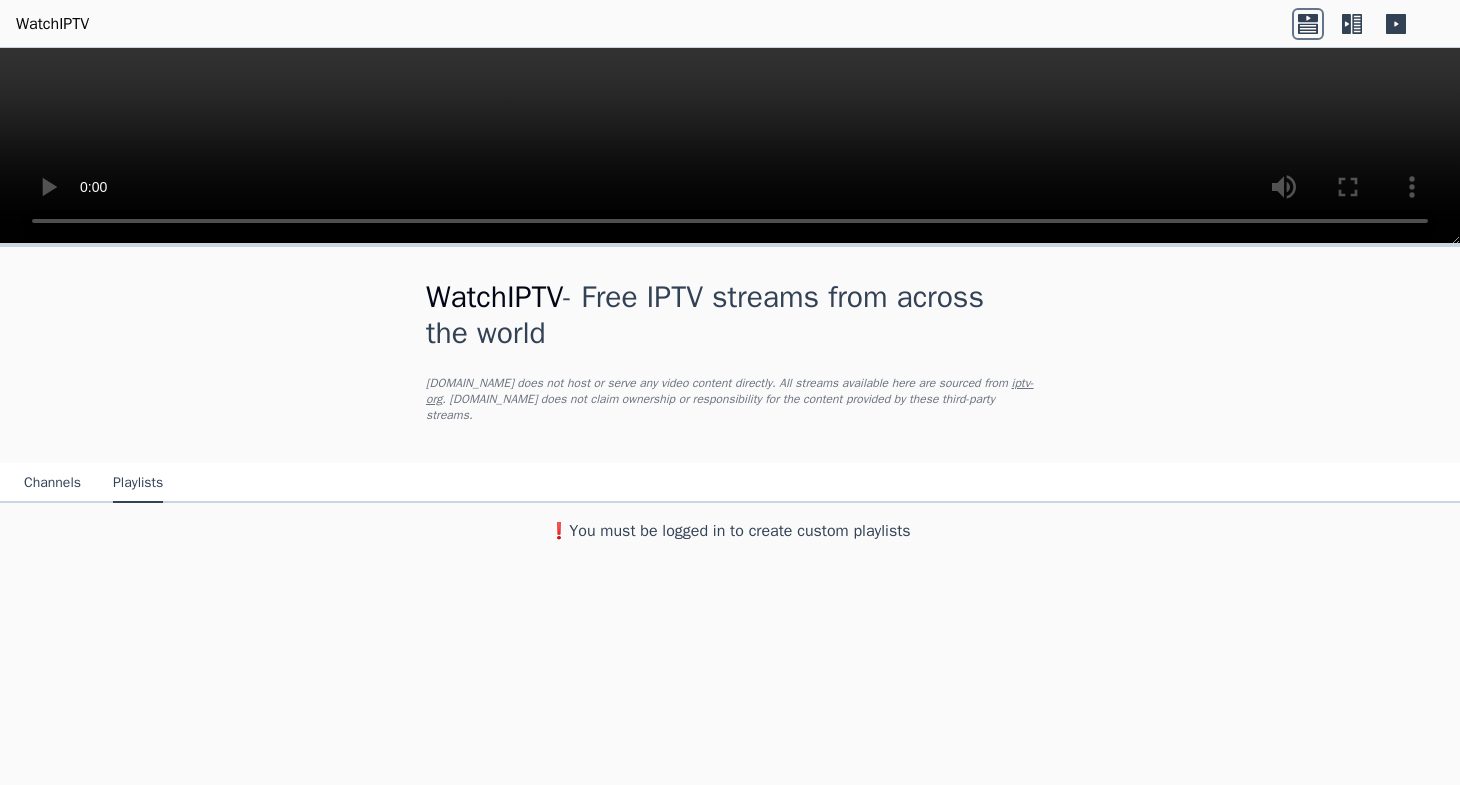 click on "Channels" at bounding box center (52, 484) 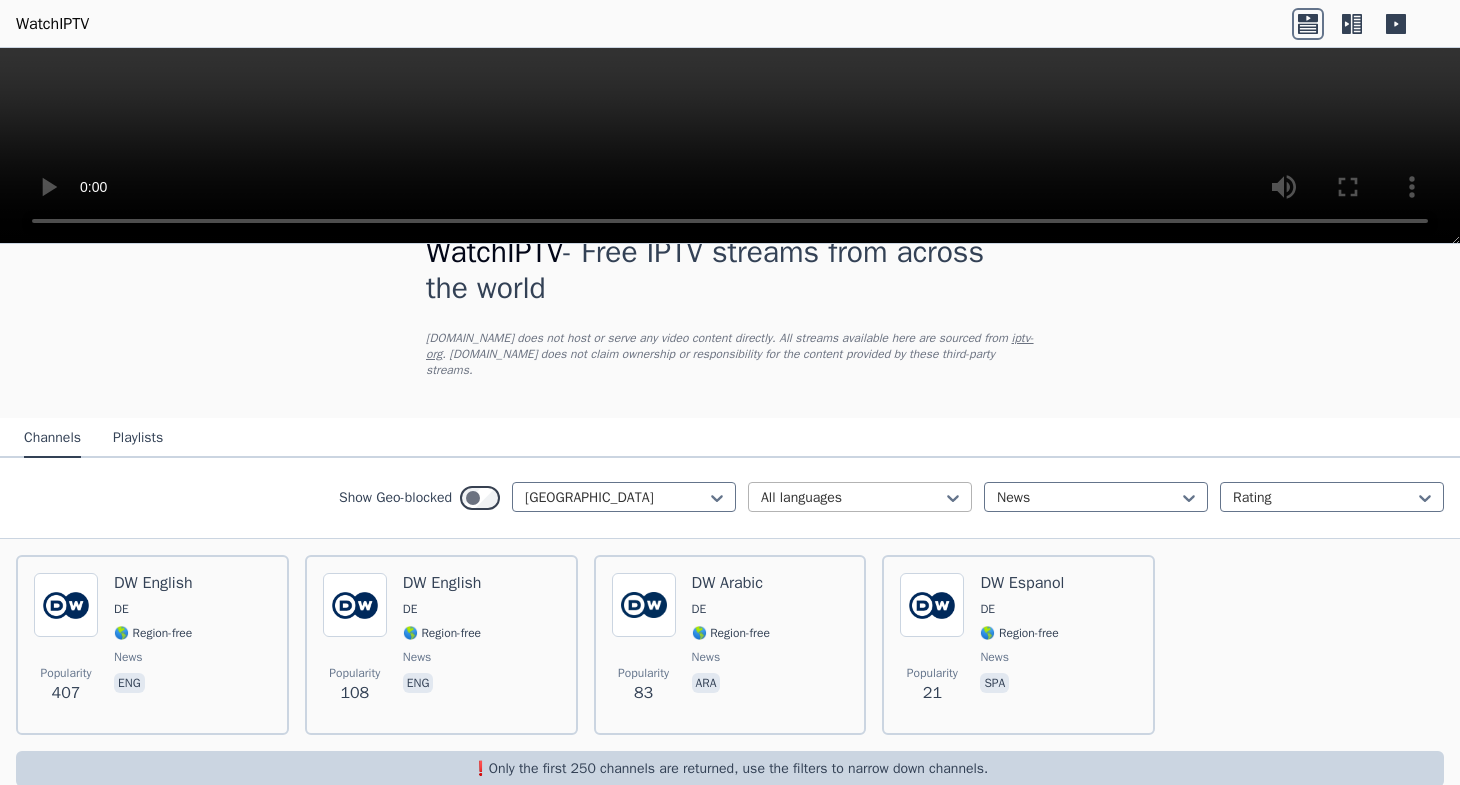 scroll, scrollTop: 63, scrollLeft: 0, axis: vertical 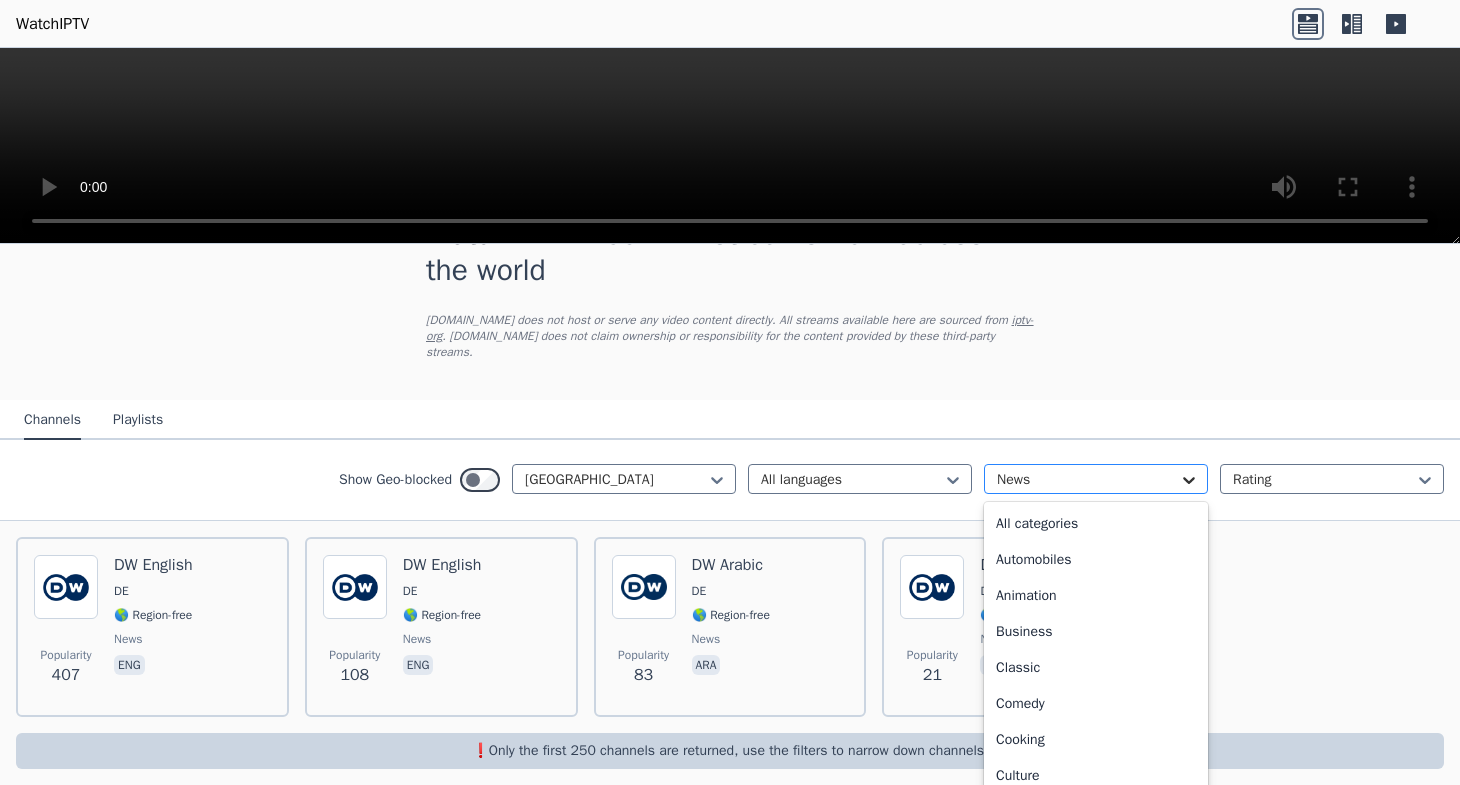 click 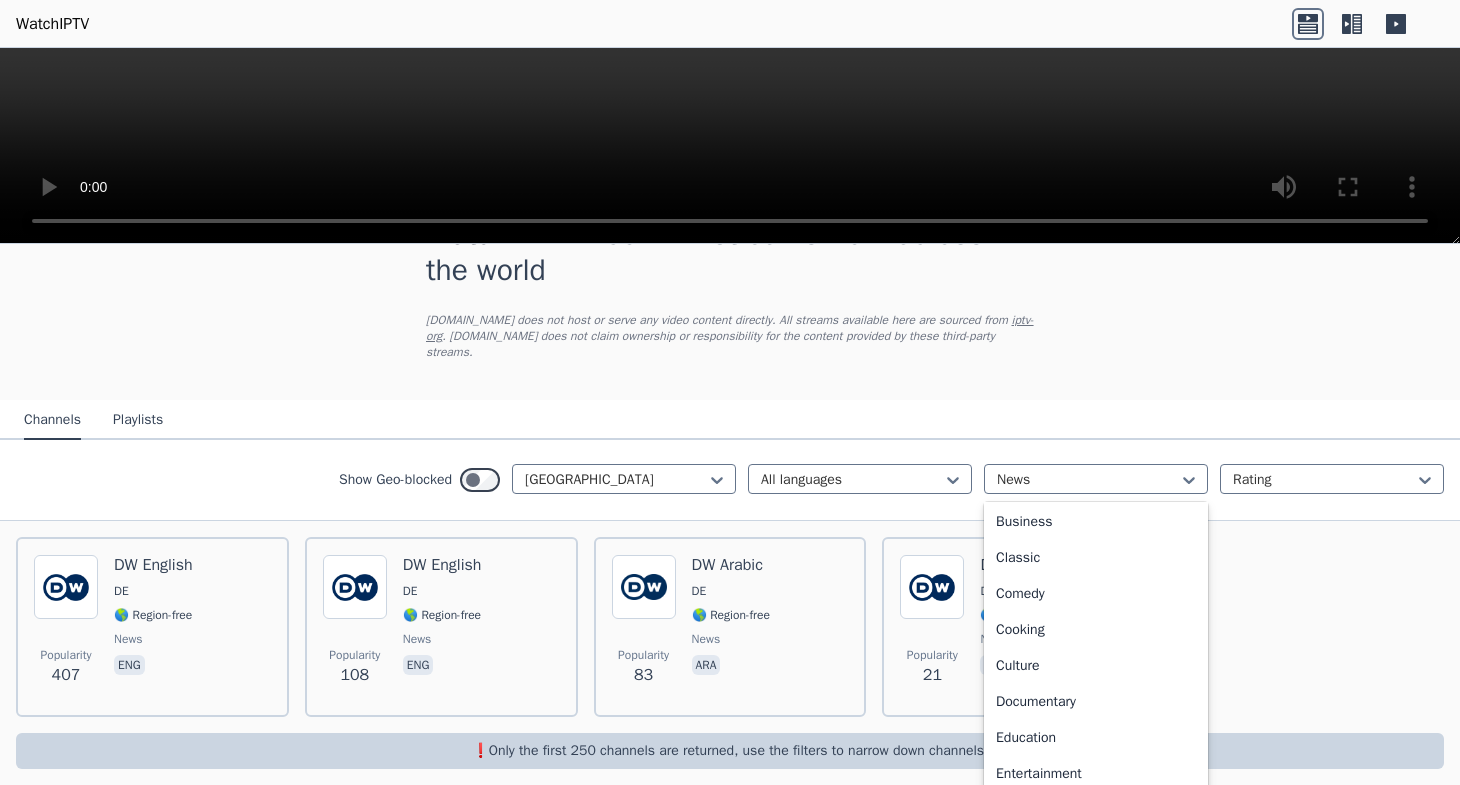 scroll, scrollTop: 0, scrollLeft: 0, axis: both 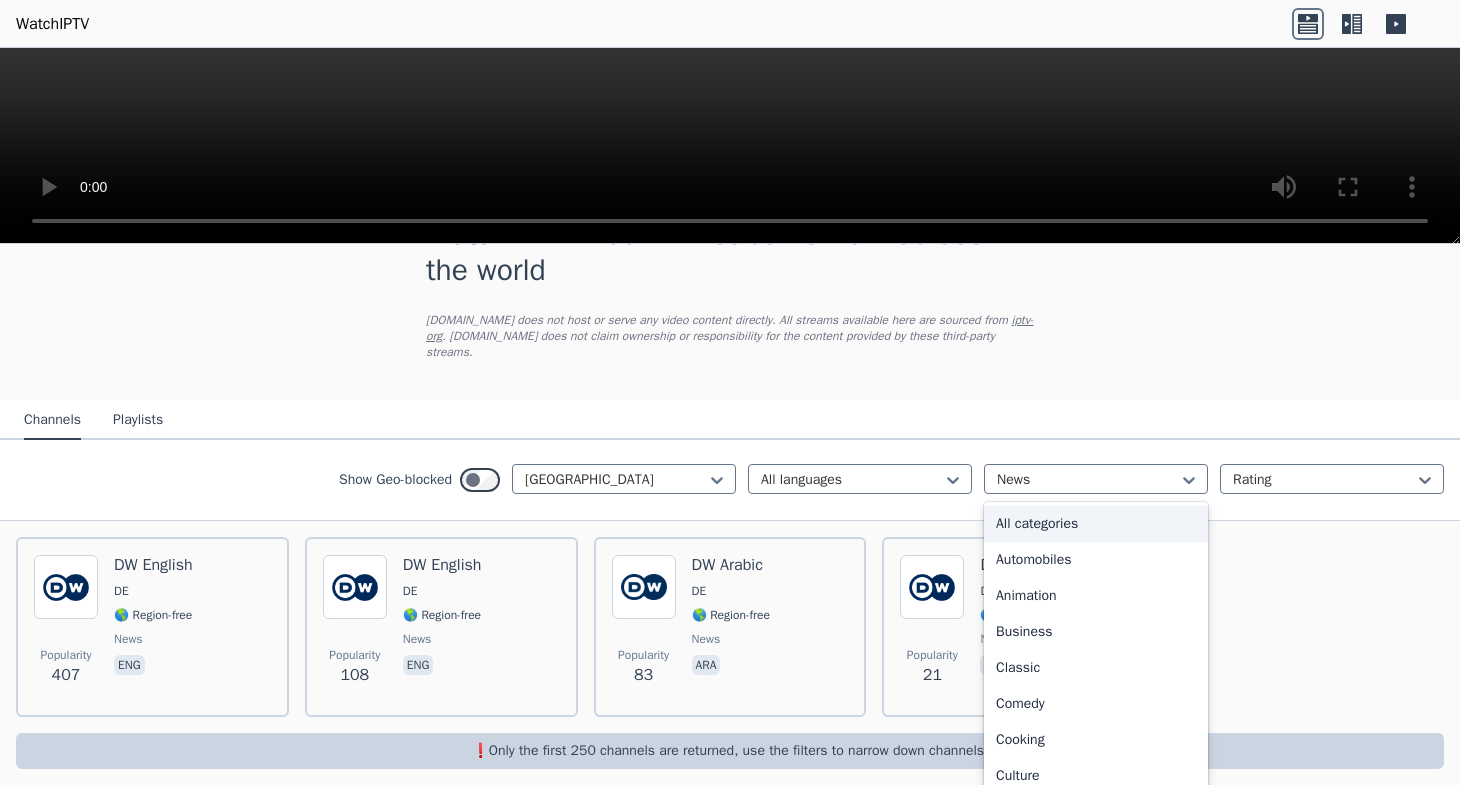 click on "All categories" at bounding box center [1096, 524] 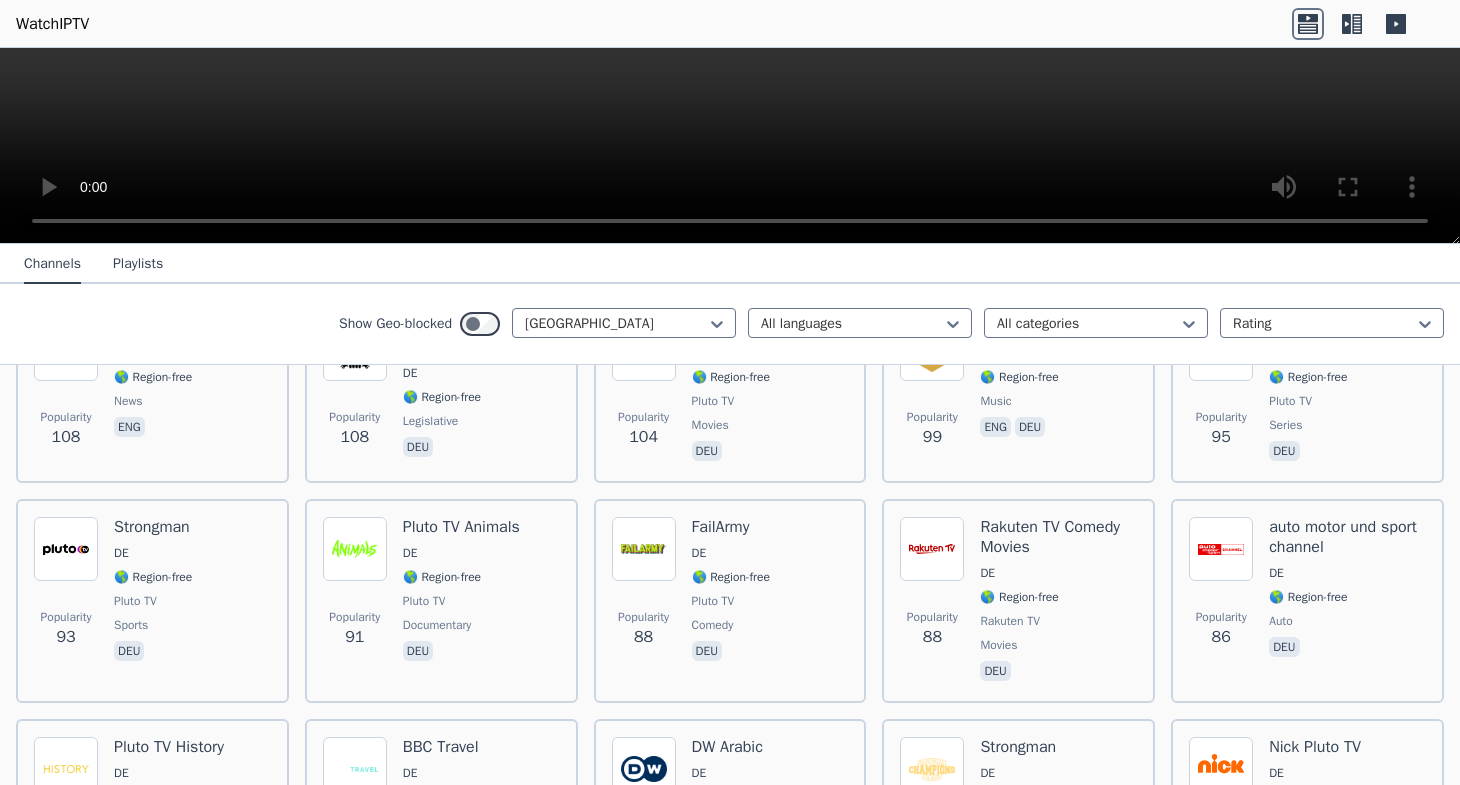 scroll, scrollTop: 1887, scrollLeft: 0, axis: vertical 